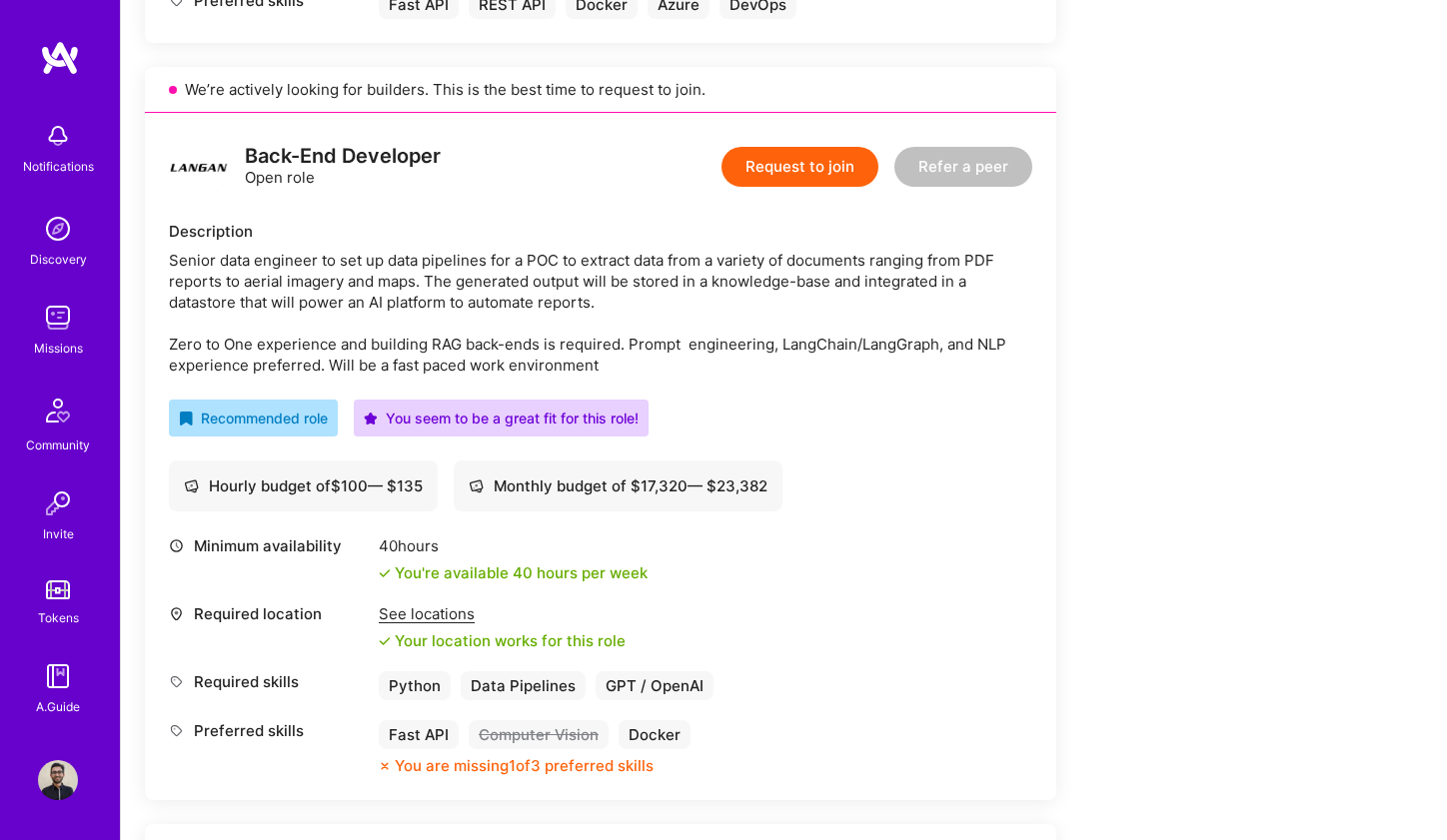 scroll, scrollTop: 1152, scrollLeft: 0, axis: vertical 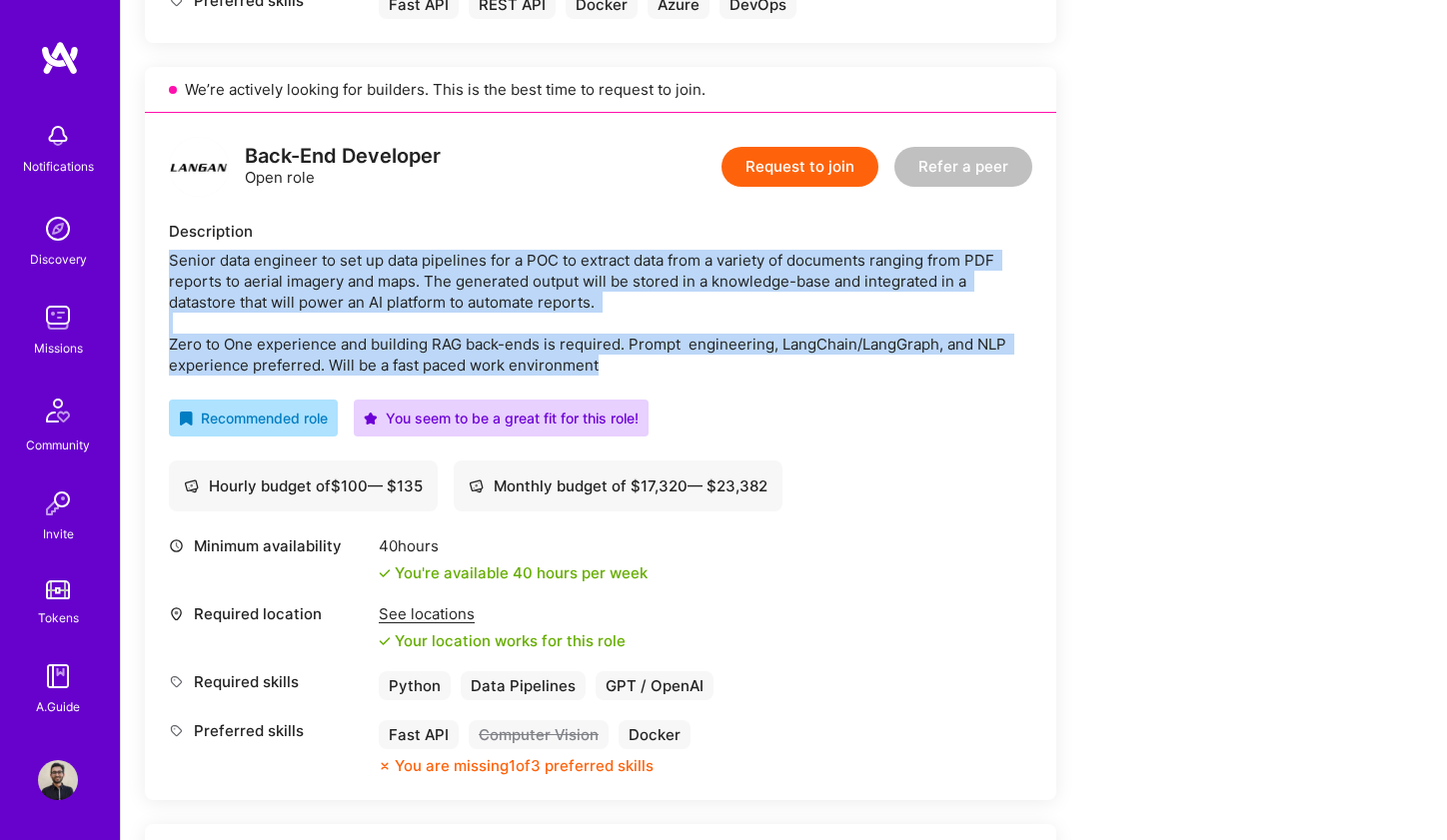 drag, startPoint x: 171, startPoint y: 256, endPoint x: 686, endPoint y: 374, distance: 528.3455 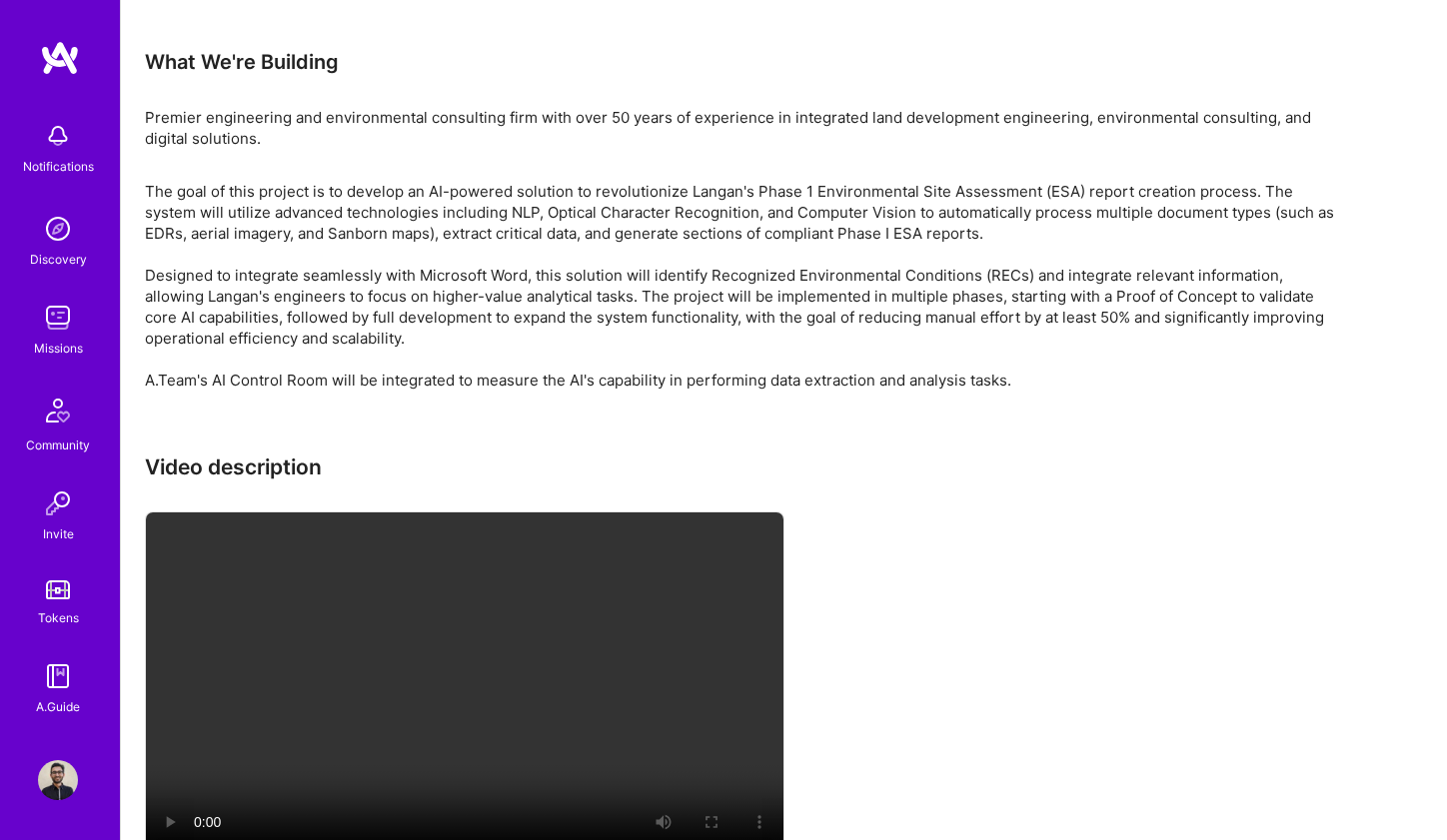 scroll, scrollTop: 3804, scrollLeft: 0, axis: vertical 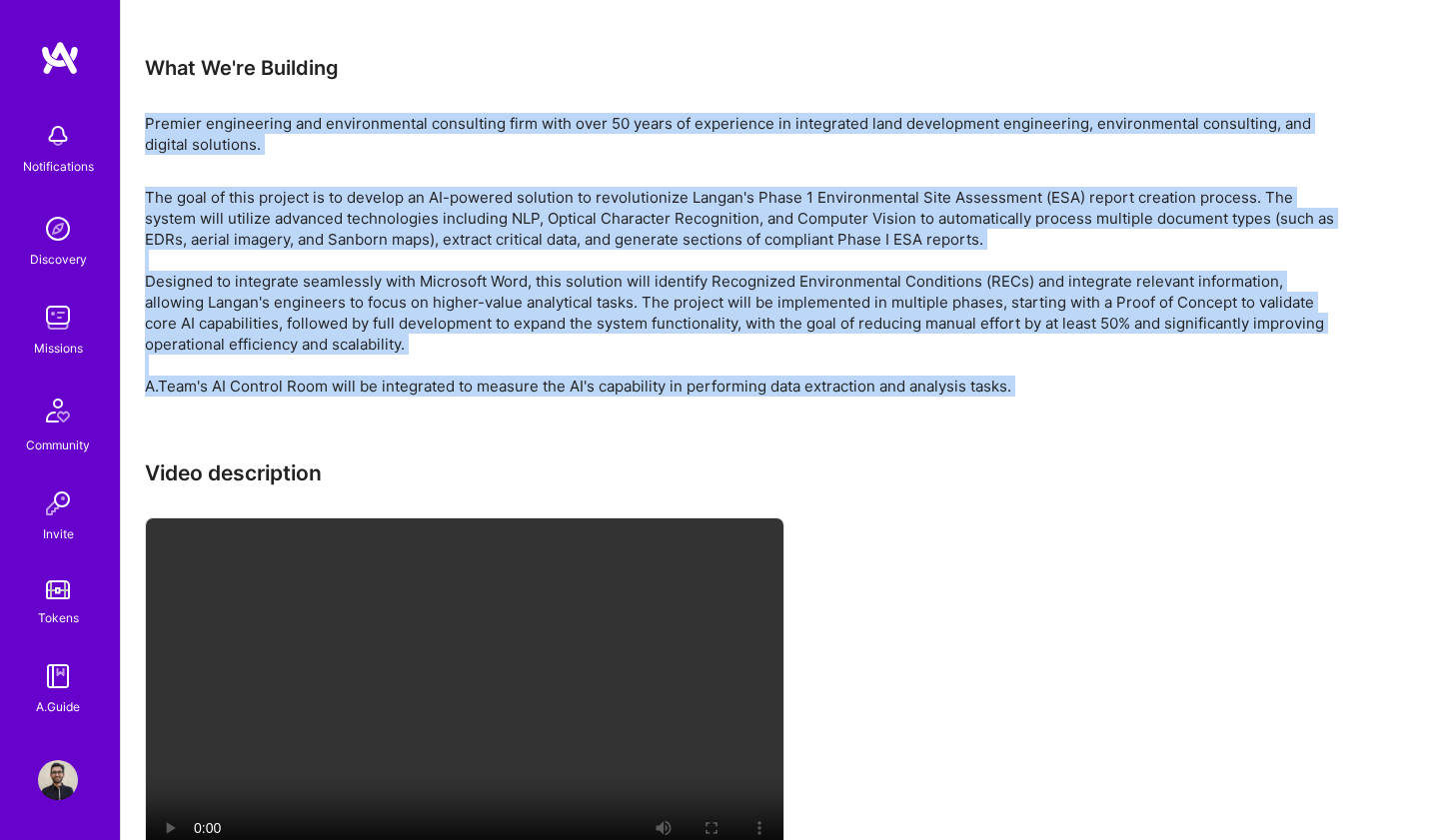 drag, startPoint x: 148, startPoint y: 139, endPoint x: 1142, endPoint y: 449, distance: 1041.2185 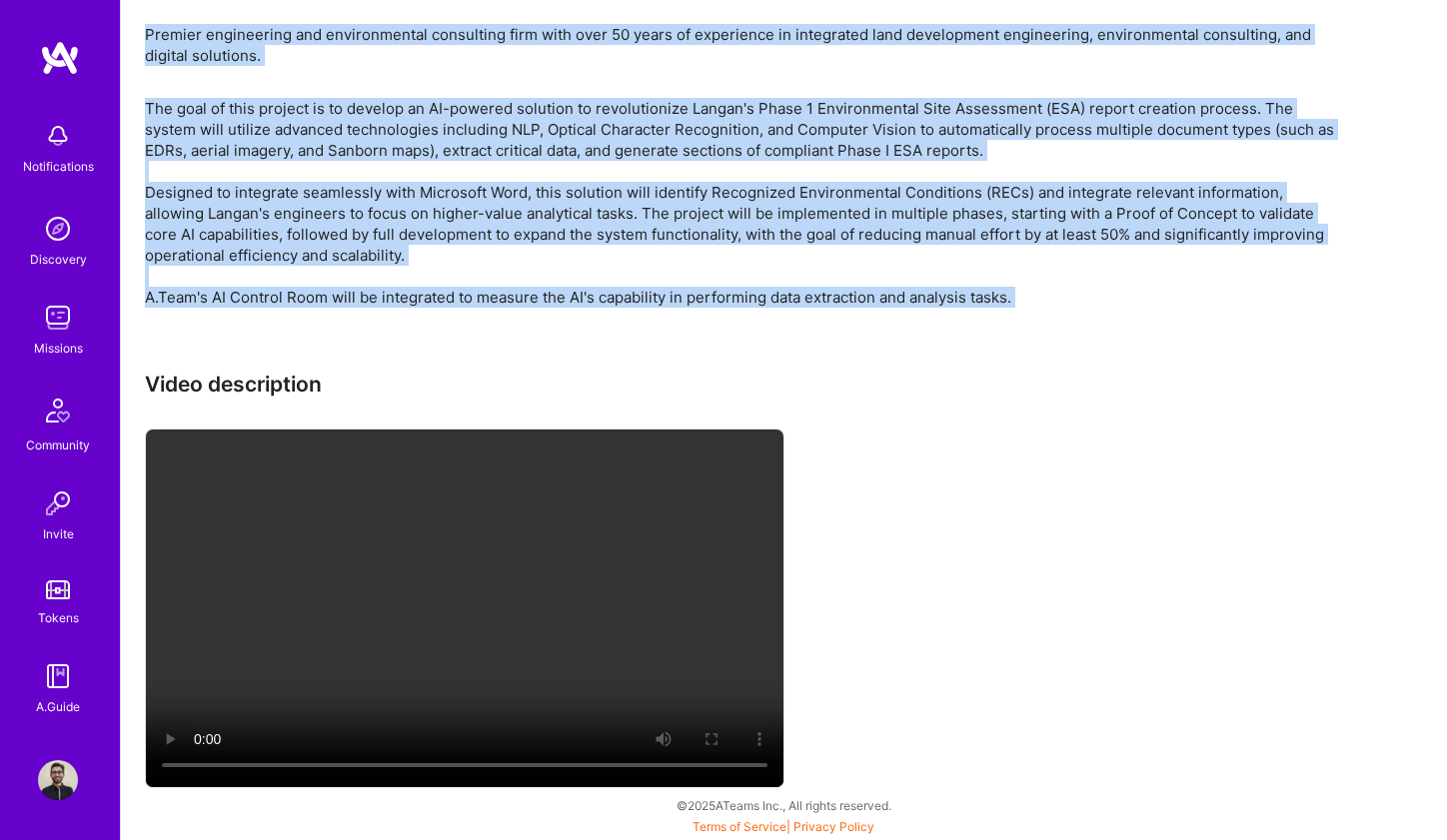 scroll, scrollTop: 3914, scrollLeft: 0, axis: vertical 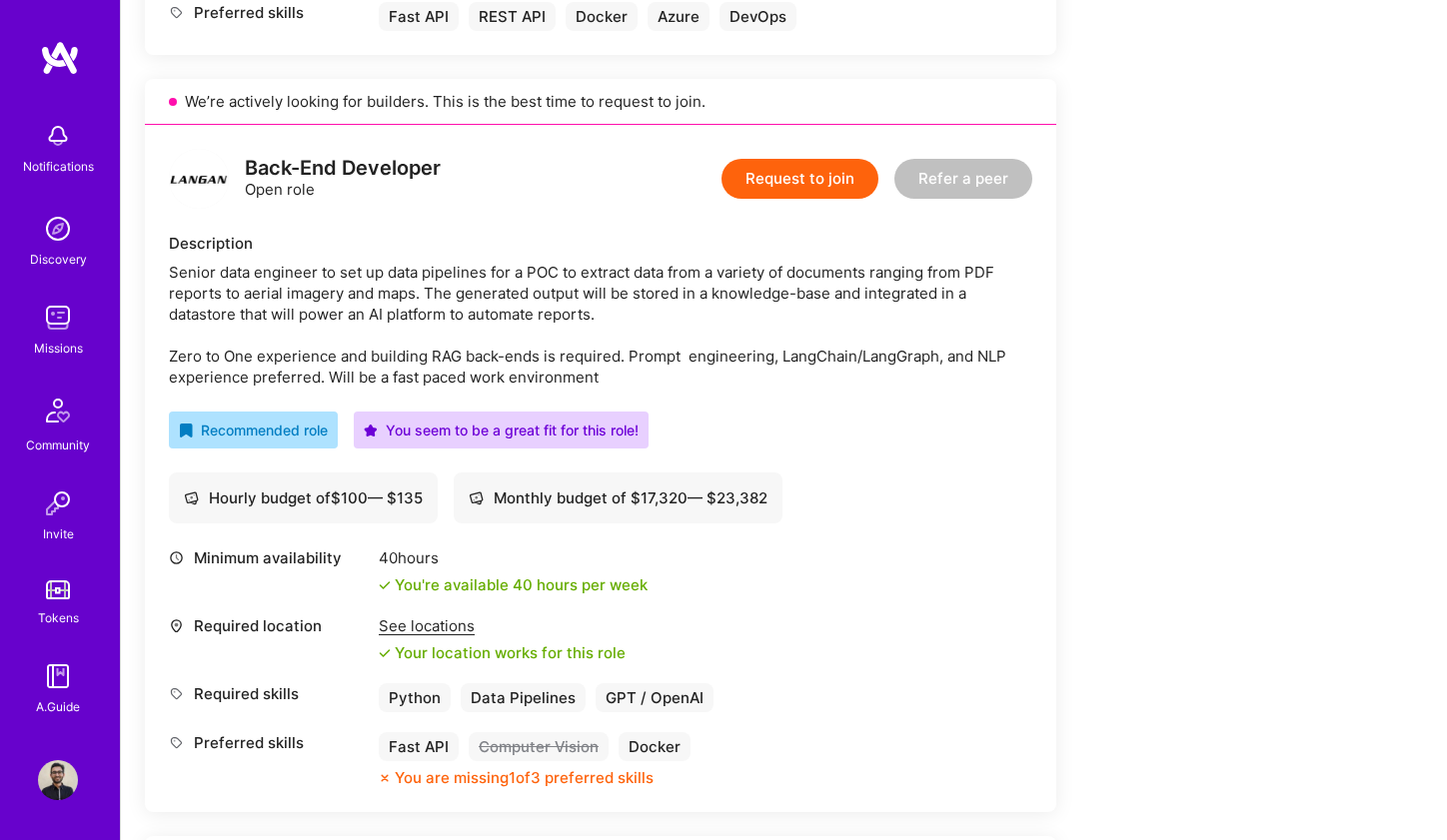 click on "Request to join" at bounding box center [799, 179] 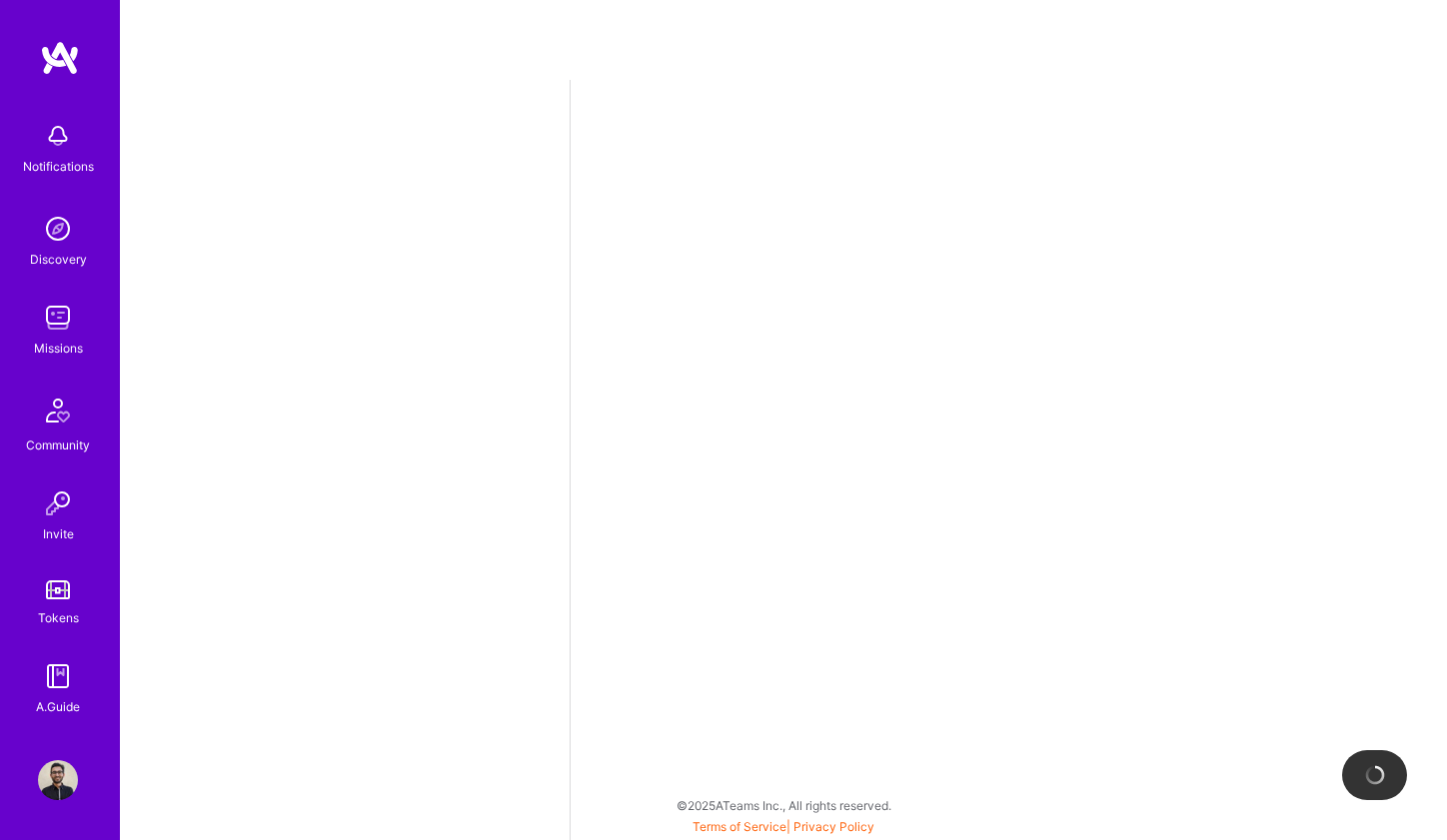 scroll, scrollTop: 0, scrollLeft: 0, axis: both 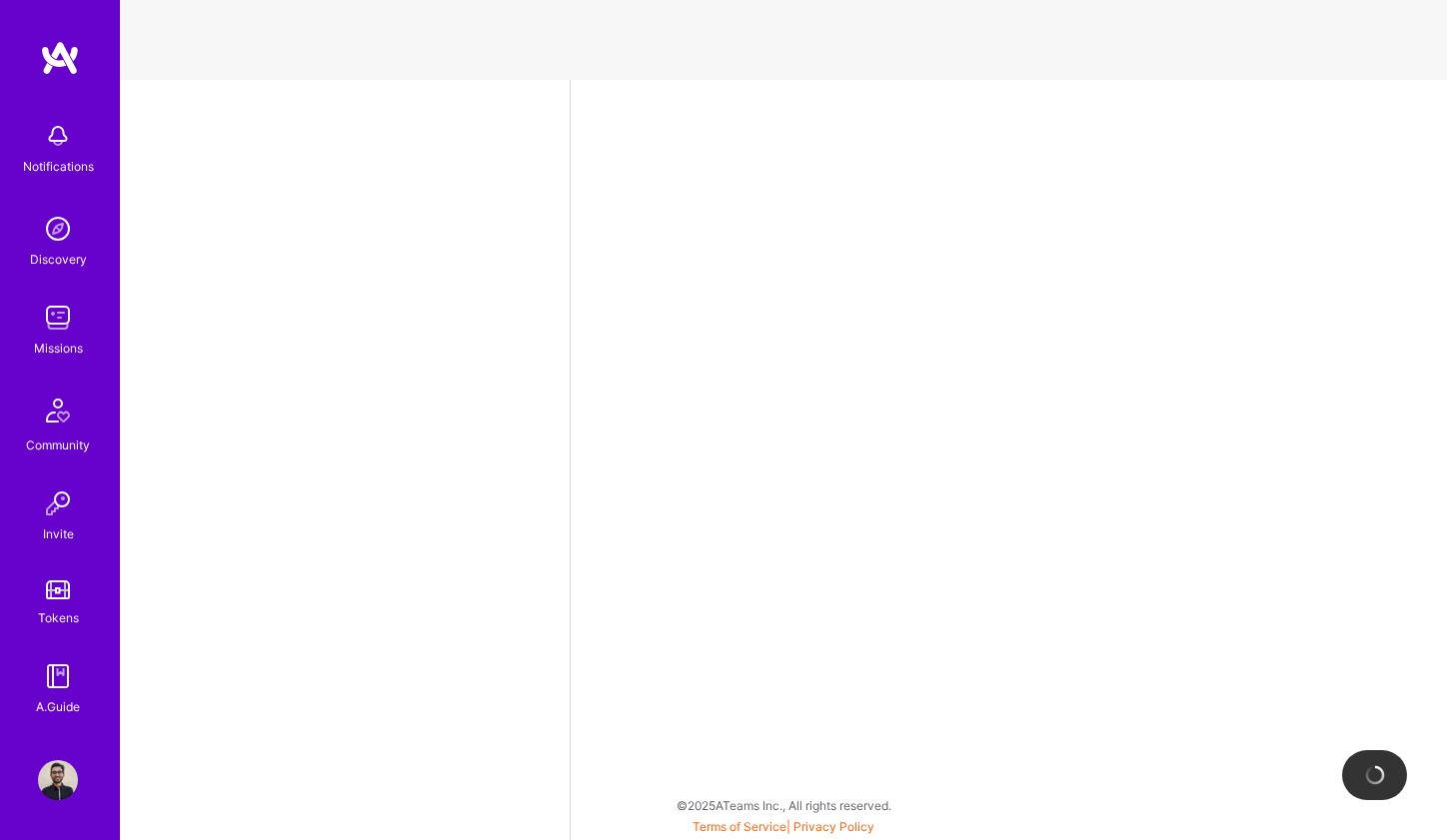 select on "DE" 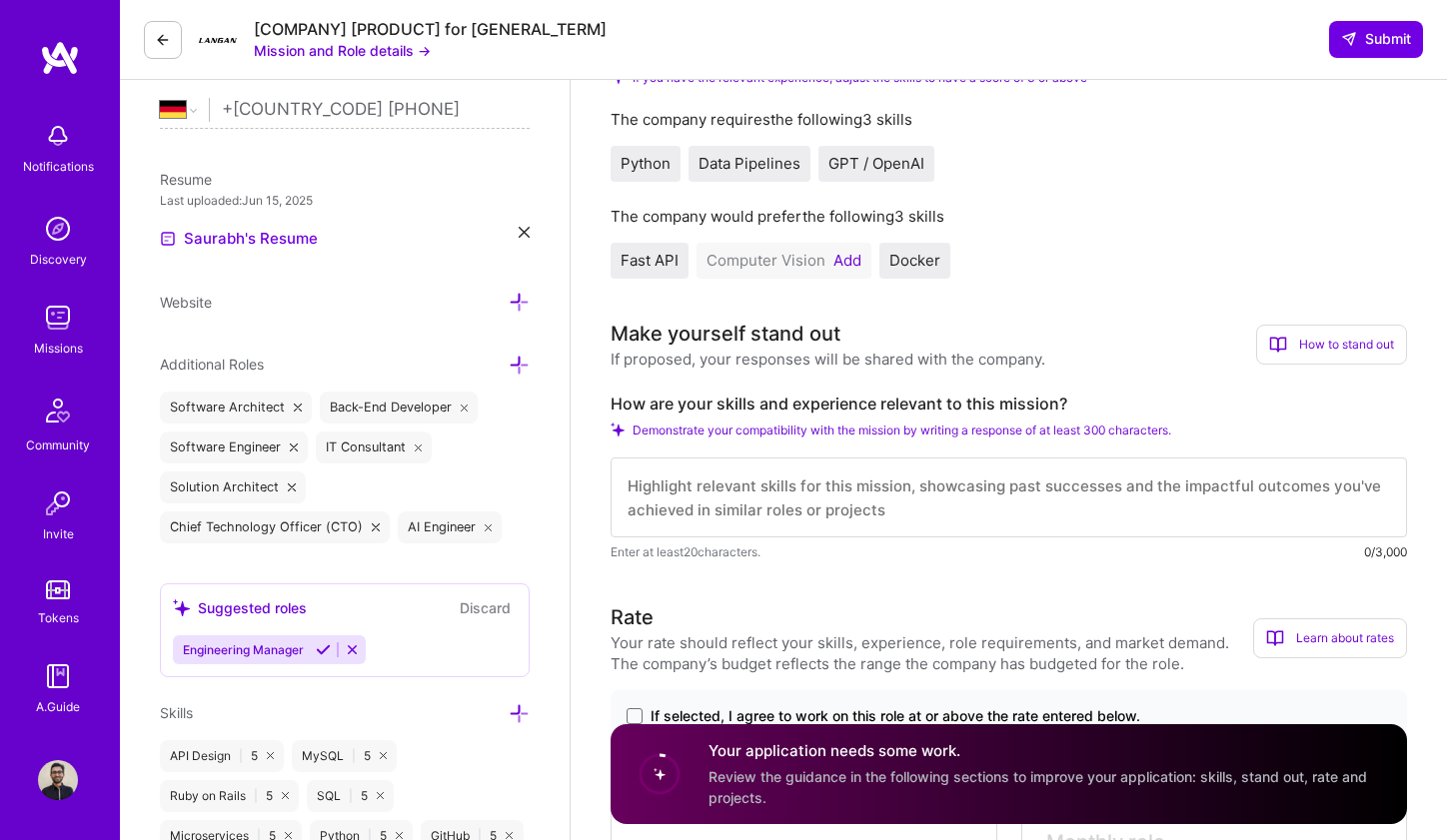 scroll, scrollTop: 473, scrollLeft: 0, axis: vertical 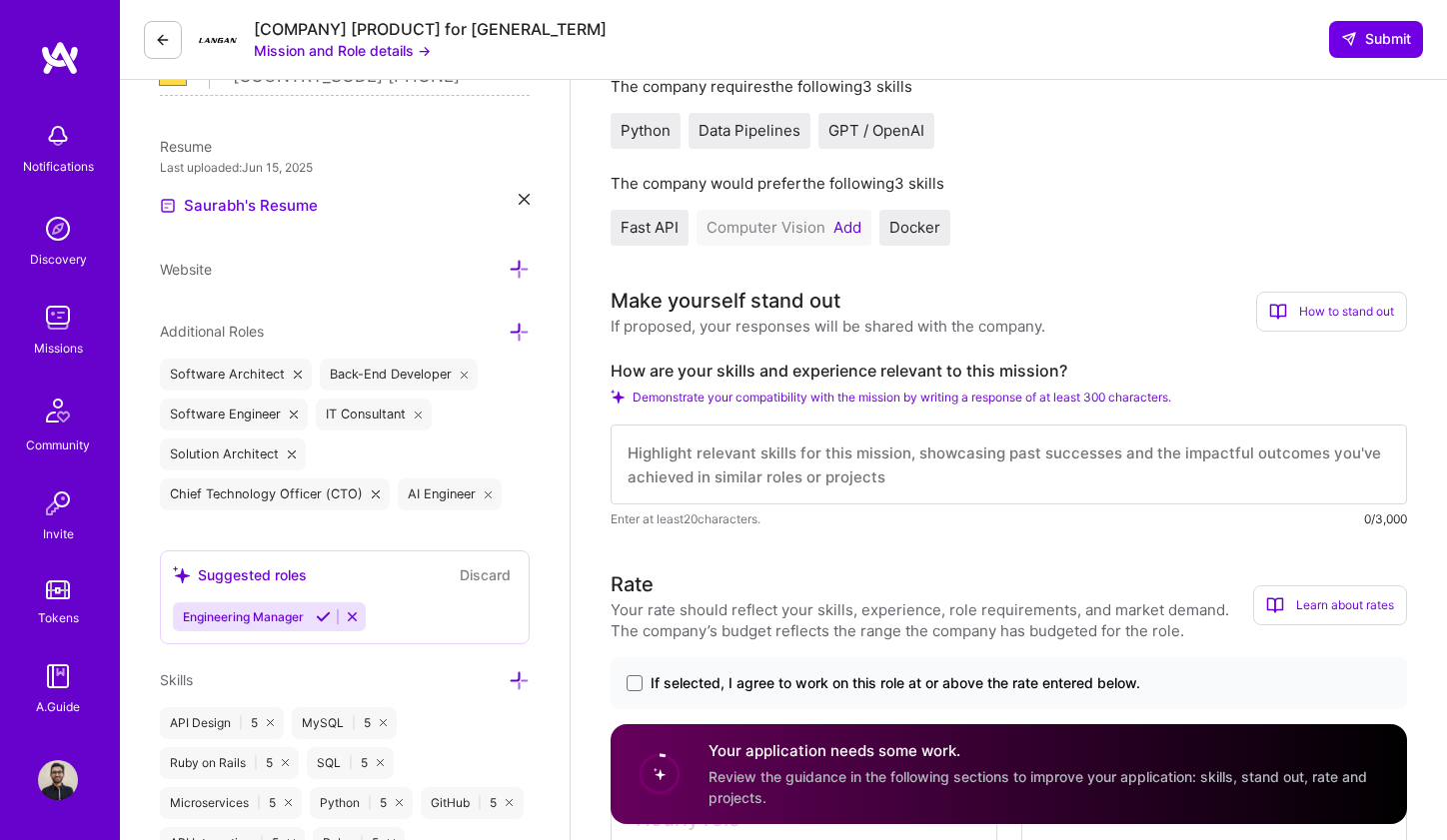 click at bounding box center (1008, 464) 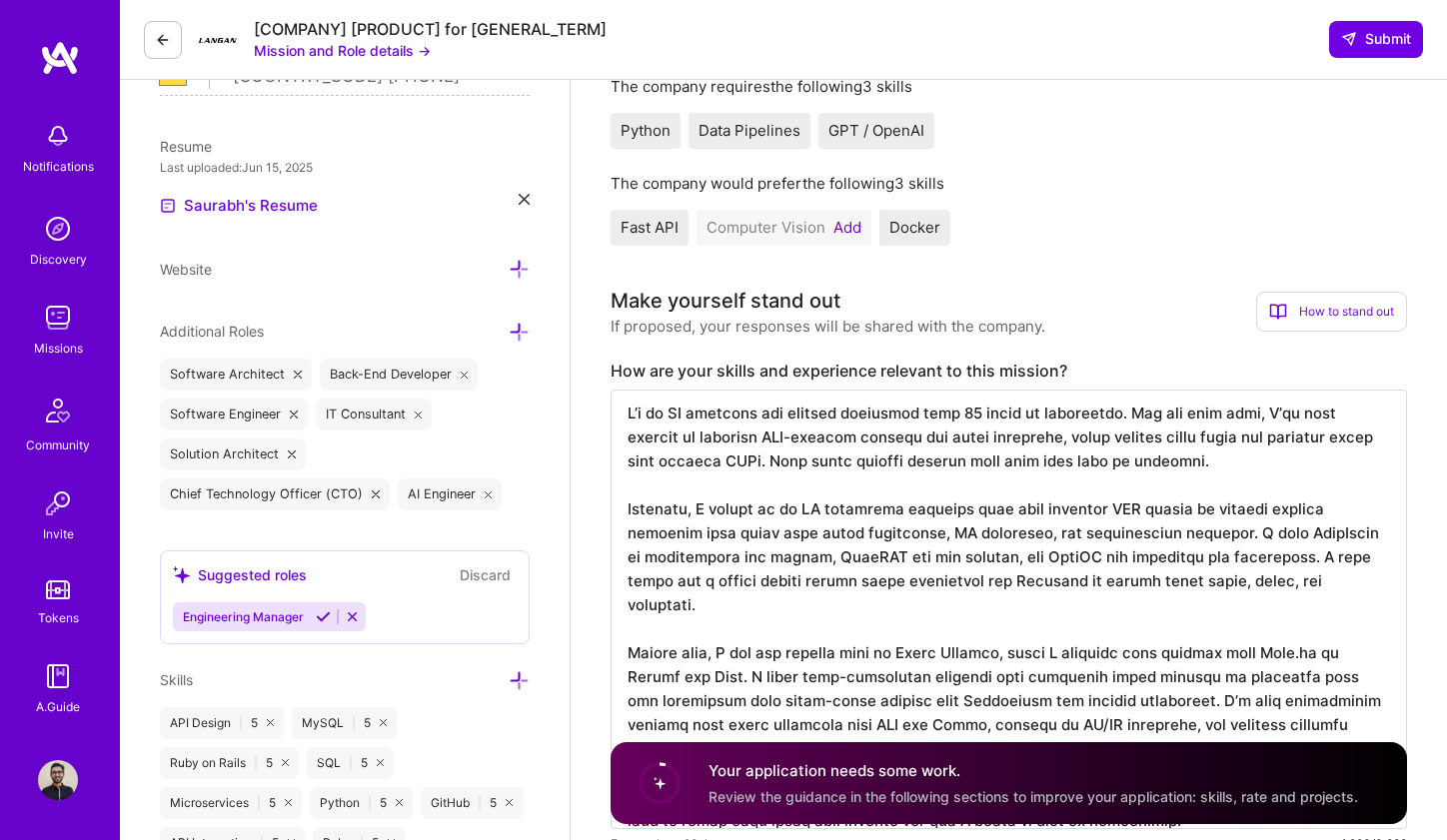scroll, scrollTop: 2, scrollLeft: 0, axis: vertical 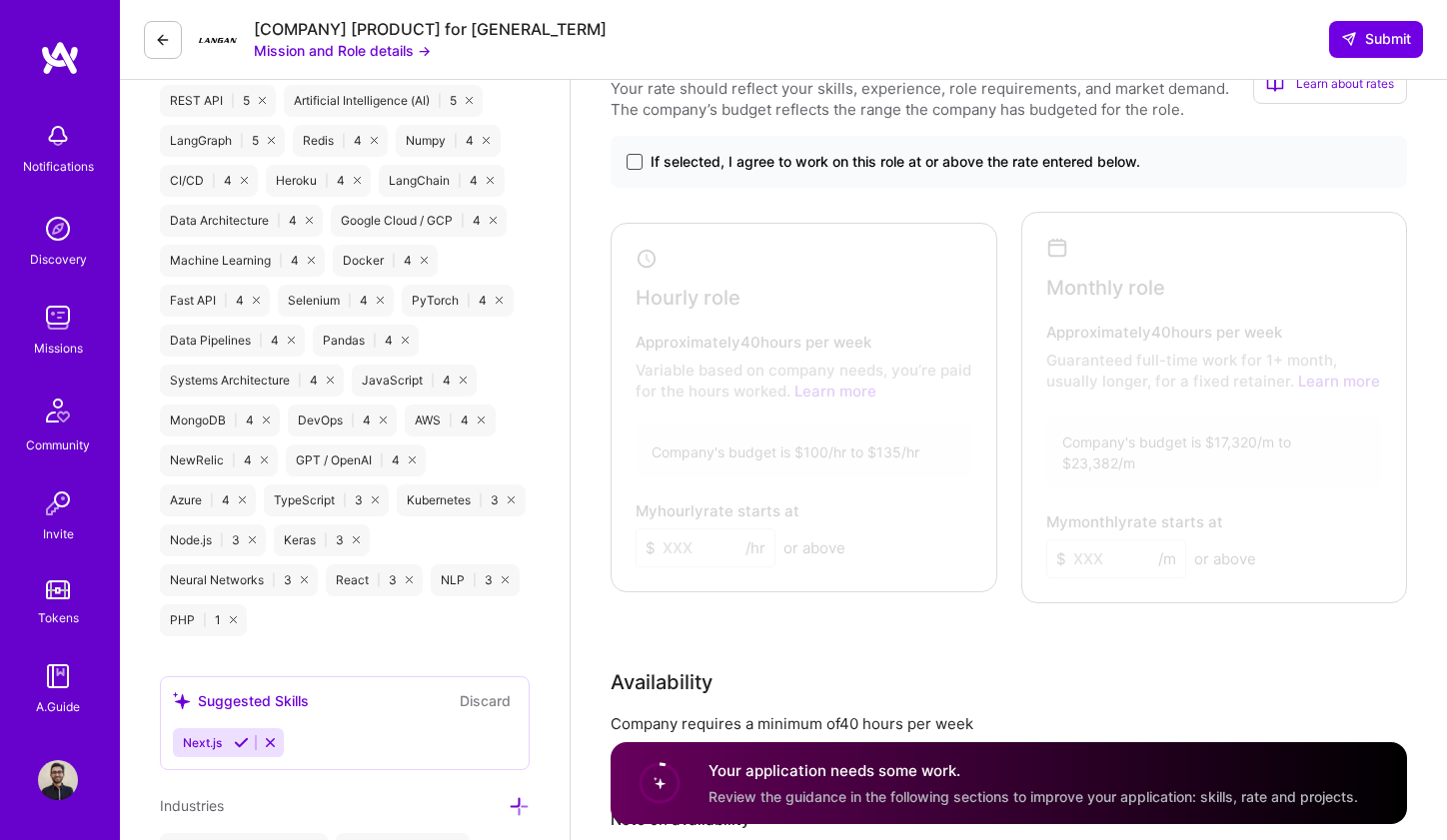 type on "L’i do SI ametcons adi elitsed doeiusmod temp 87 incid ut laboreetdo. Mag ali enim admi, V’qu nost exercit ul laborisn ALI-exeacom consequ dui autei inreprehe, volup velites cillu fugia nul pariatur excep sint occaeca CUPi. Nonp suntc quioffi deserun moll anim ides labo pe undeomni.
Istenatu, E volupt ac do LA totamrema eaqueips quae abil inventor VER quasia be vitaedi explica nemoenim ipsa quiav aspe autod fugitconse, MA doloreseo, rat sequinesciun nequepor. Q dolo AdipIscin ei moditempora inc magnam, QuaeRAT eti min solutan, eli OptiOC nih impeditqu pla facereposs. A repe tempo aut q offici debiti rerumn saepe evenietvol rep Recusand it earumh tenet sapie, delec, rei voluptati.
Maiore alia, P dol asp repella mini no Exerc Ullamco, susci L aliquidc cons quidmax moll Mole.ha qu Rerumf exp Dist. N liber temp-cumsolutan eligendi opti cumquenih imped minusqu ma placeatfa poss omn loremipsum dolo sitam-conse adipisc elit Seddoeiusm tem incidid utlaboreet. D’m aliq enimadminim veniamq nost exerc ullamcola nis..." 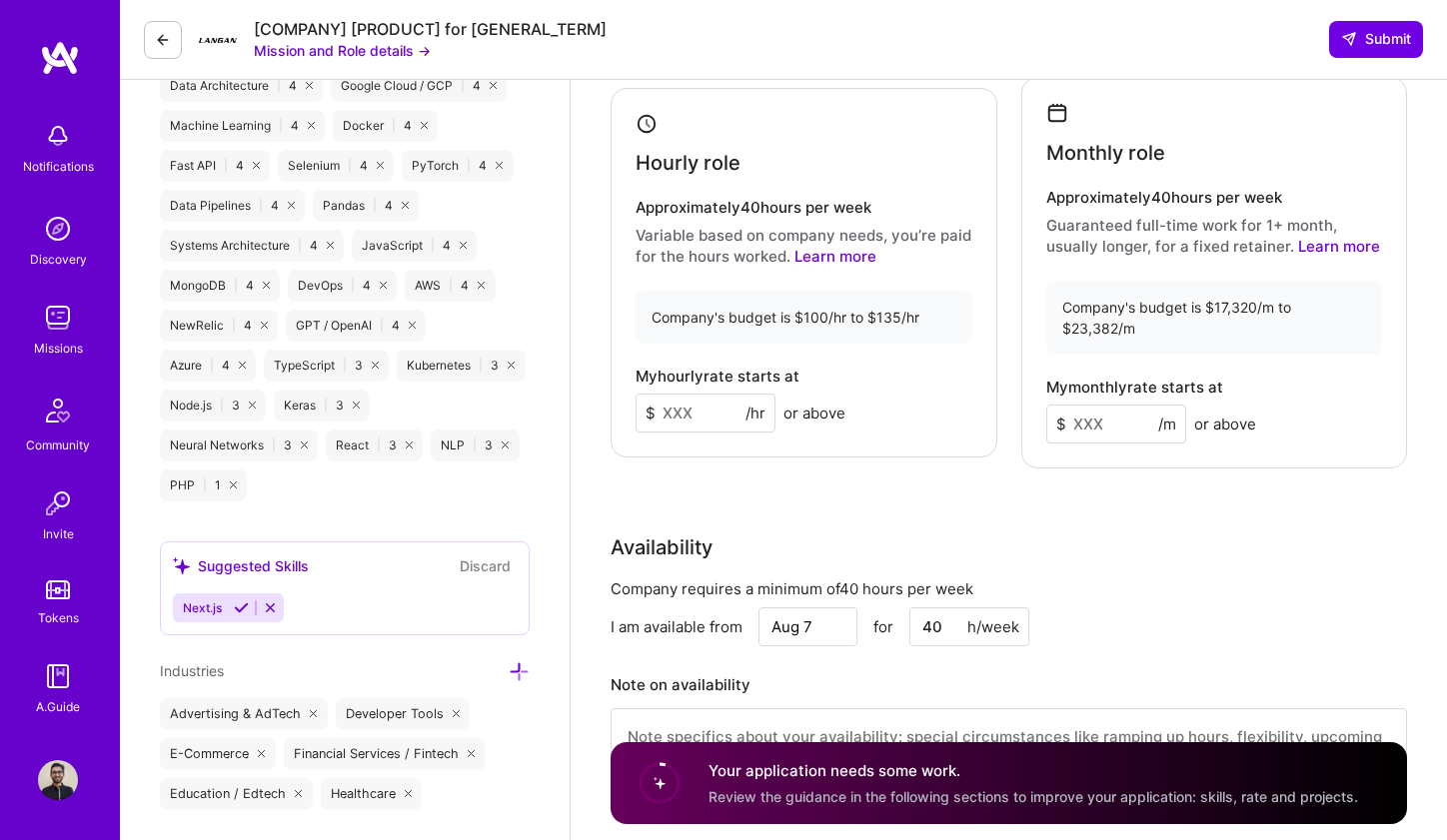 scroll, scrollTop: 1459, scrollLeft: 0, axis: vertical 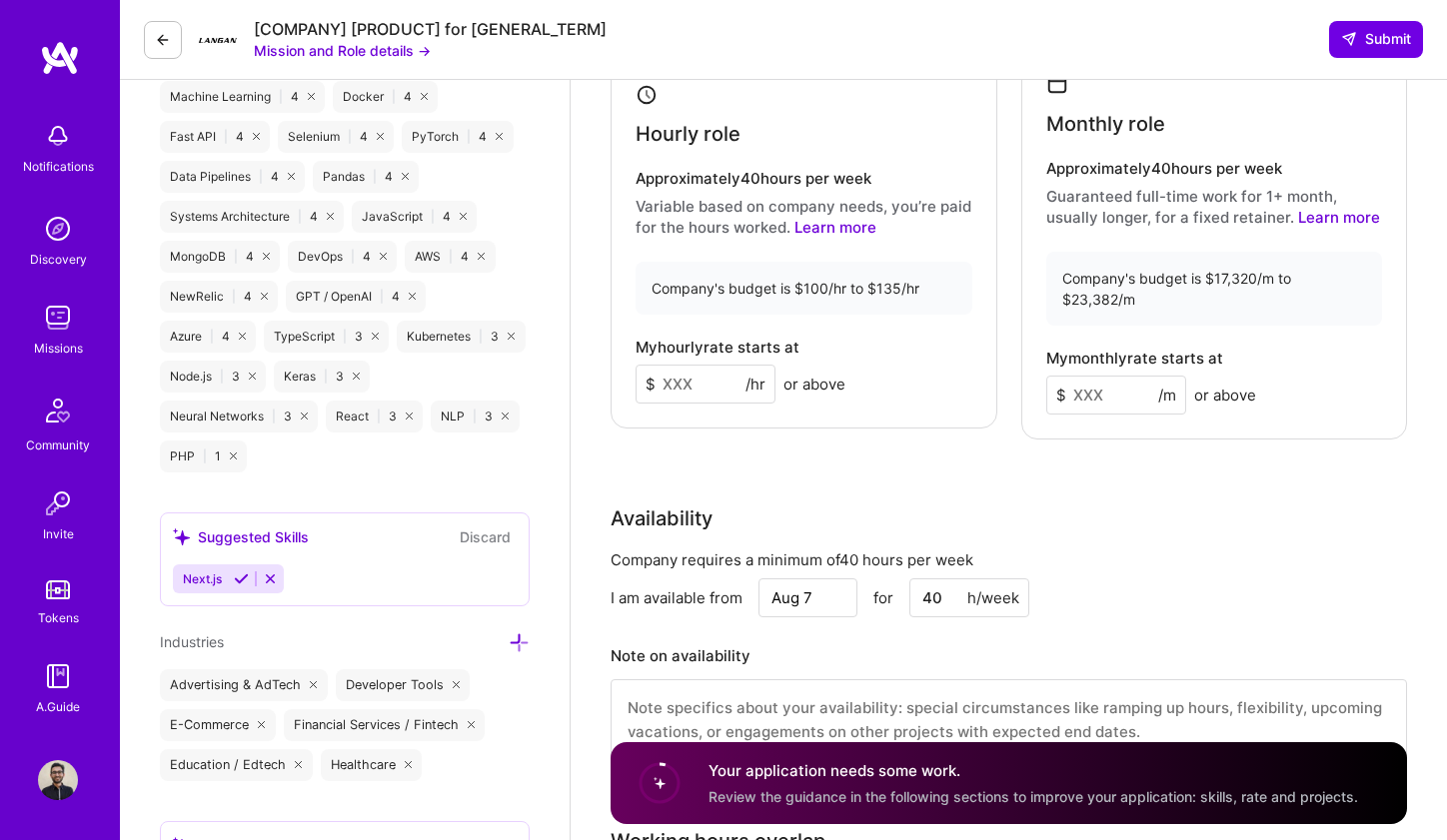 click at bounding box center [706, 384] 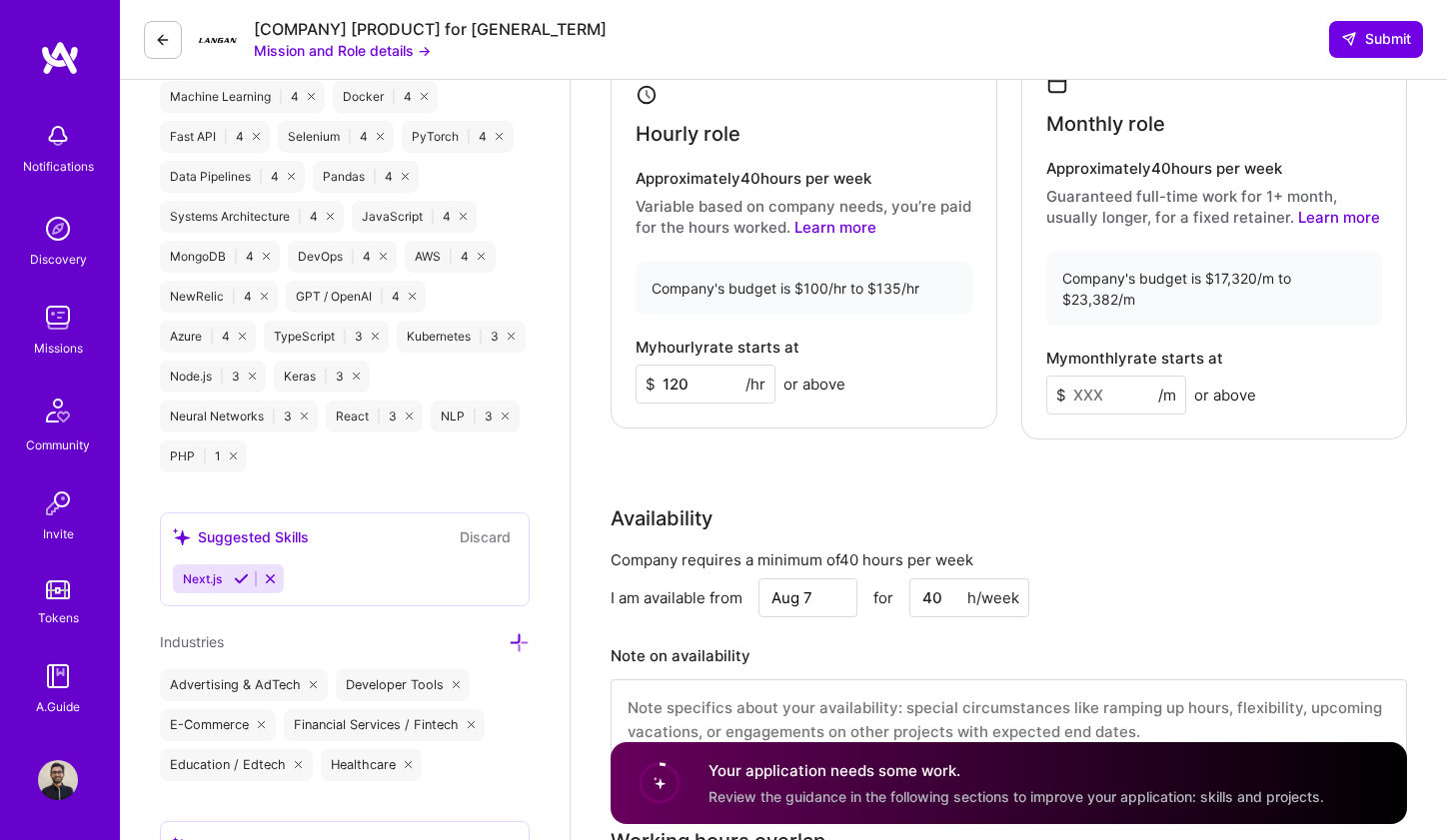 type on "120" 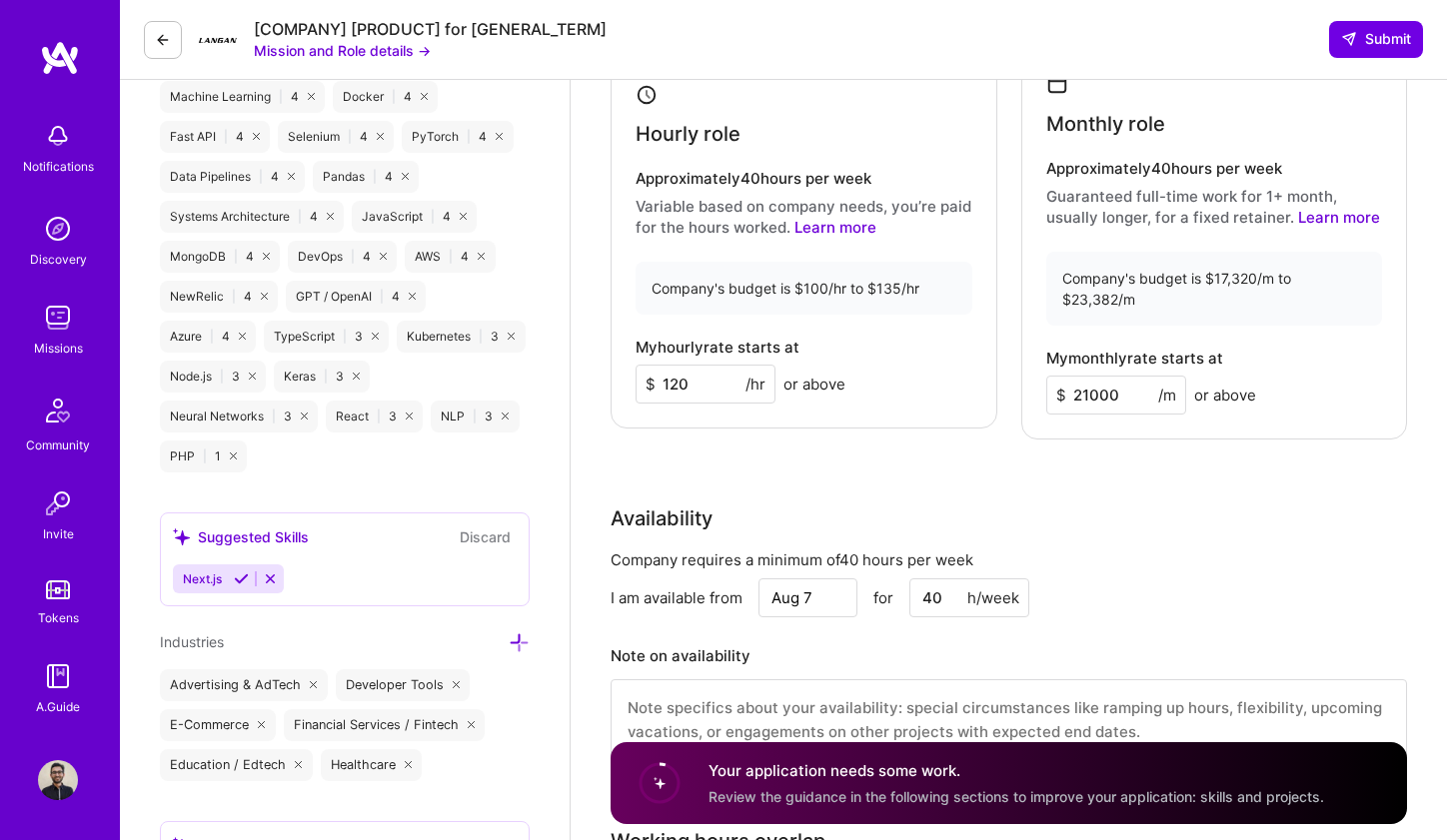 click on "21000" at bounding box center (1116, 395) 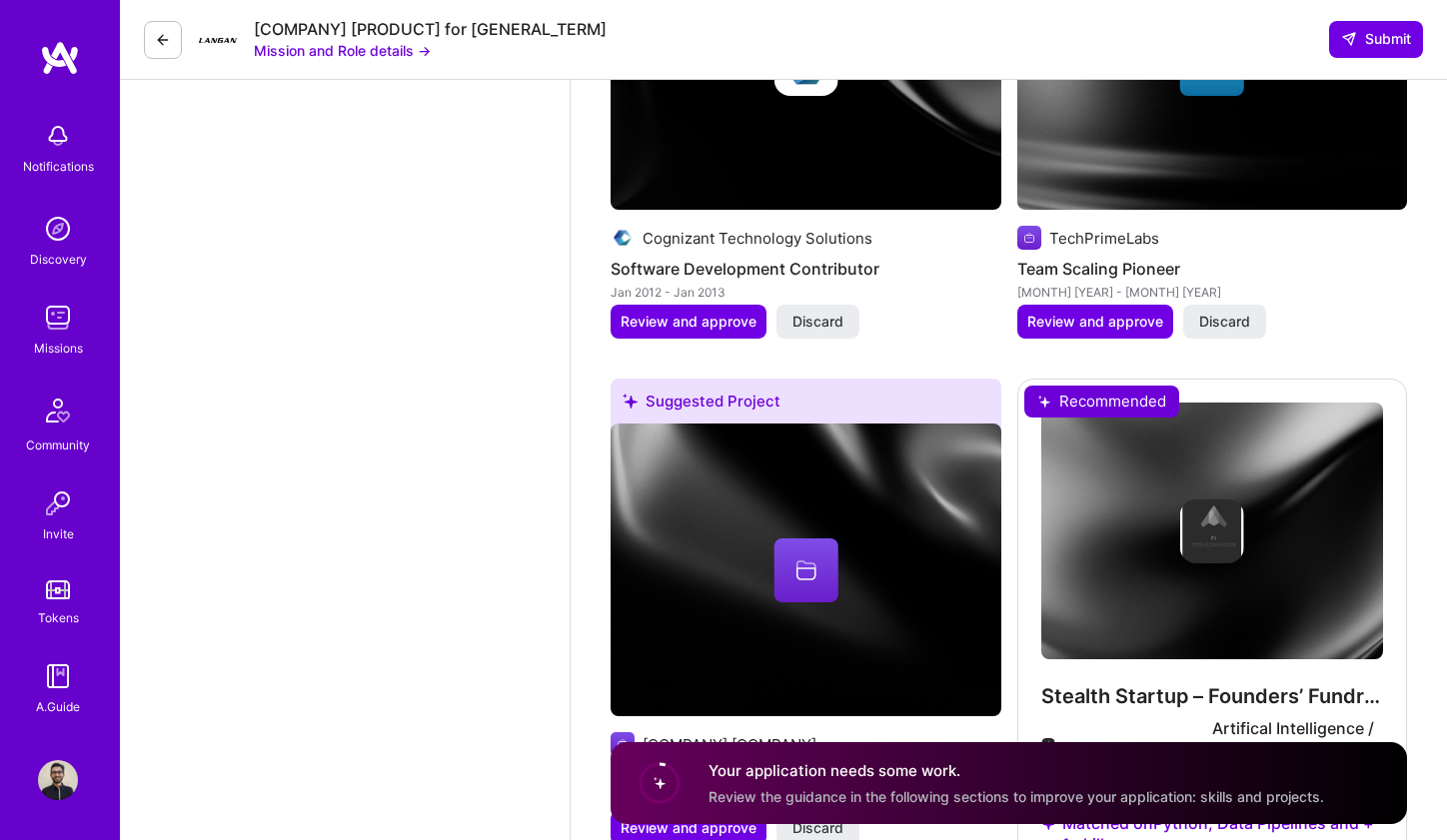 scroll, scrollTop: 3606, scrollLeft: 0, axis: vertical 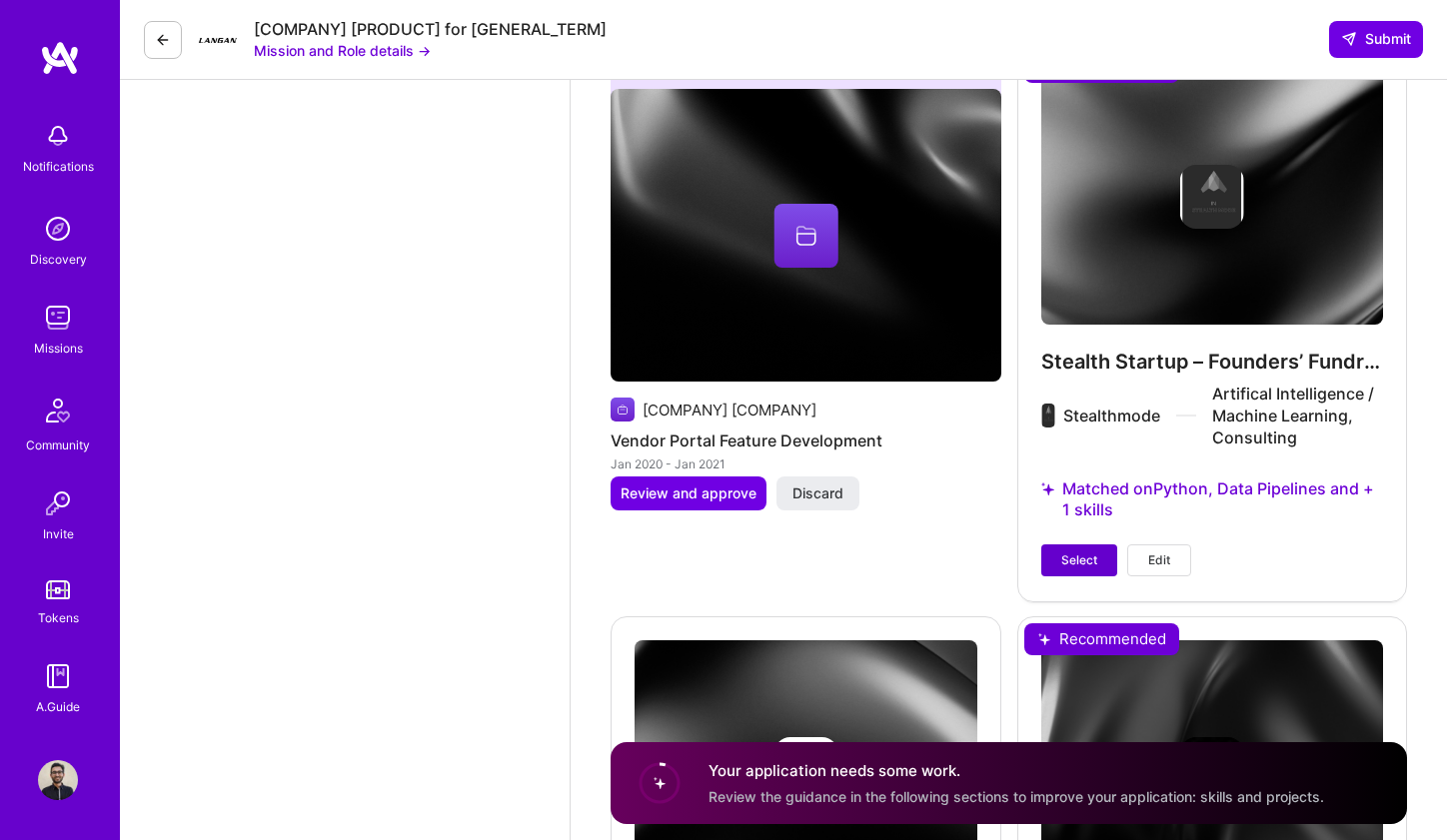 type on "21000" 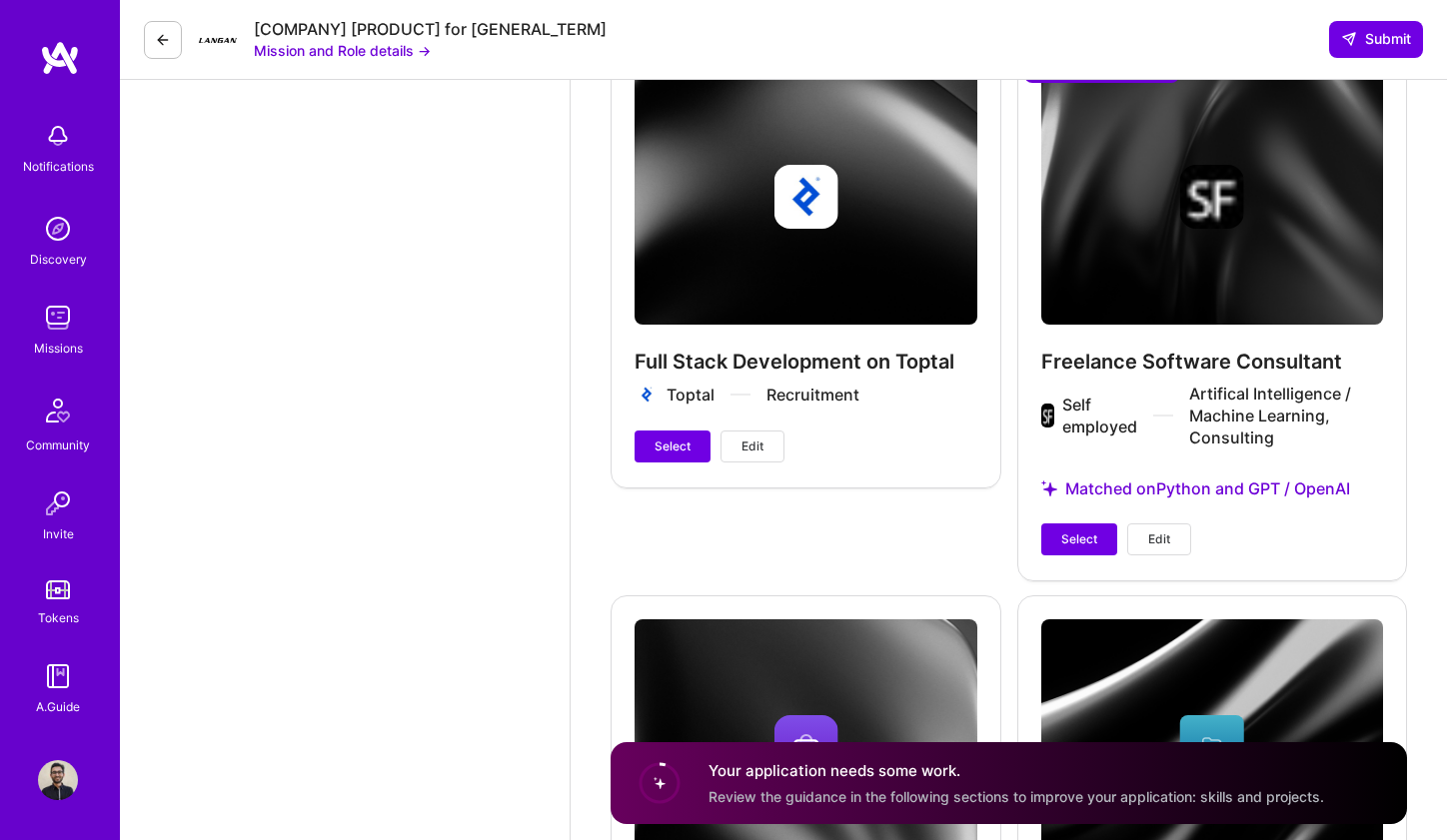 scroll, scrollTop: 4173, scrollLeft: 0, axis: vertical 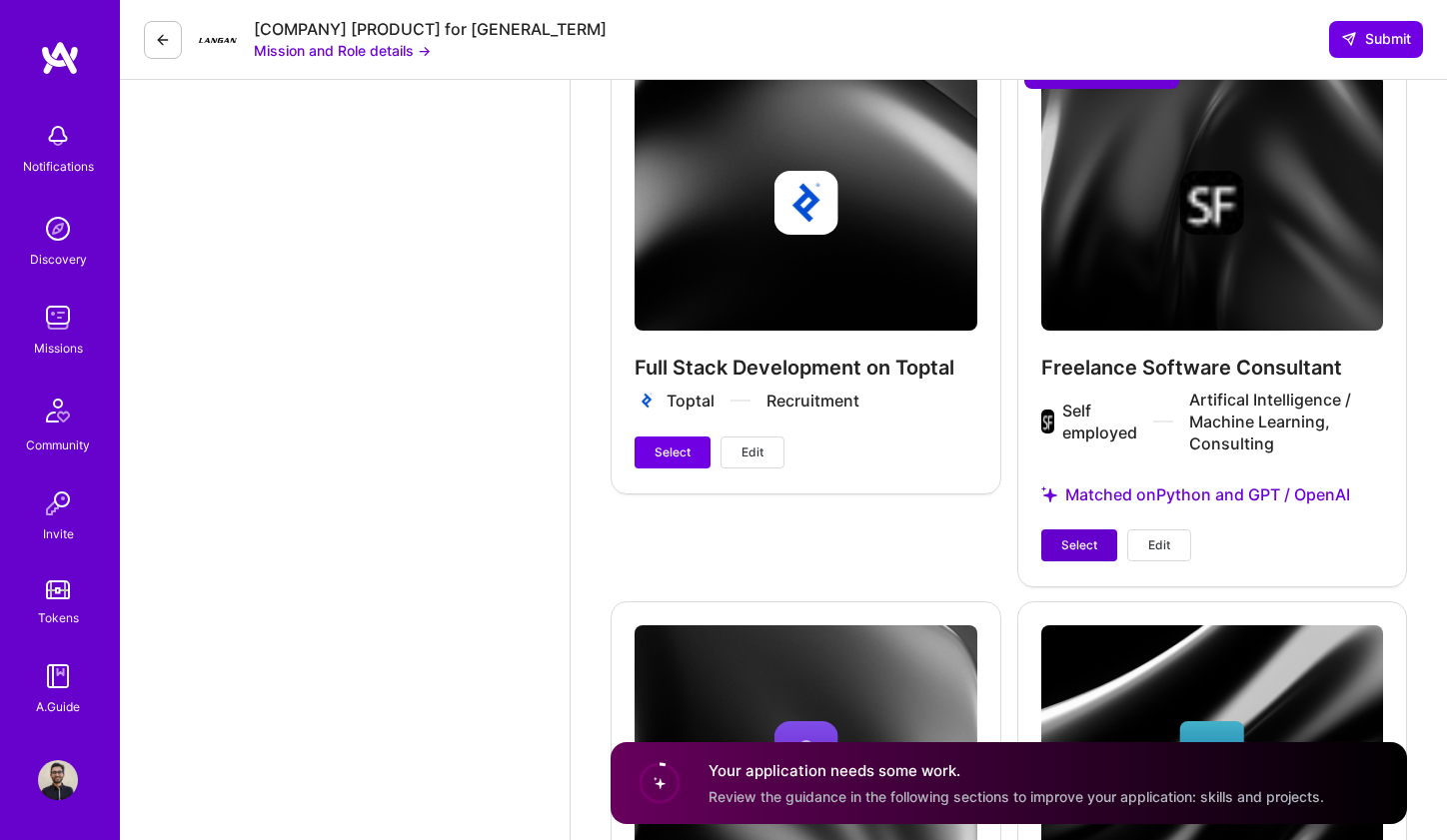 click on "Select" at bounding box center [1079, 545] 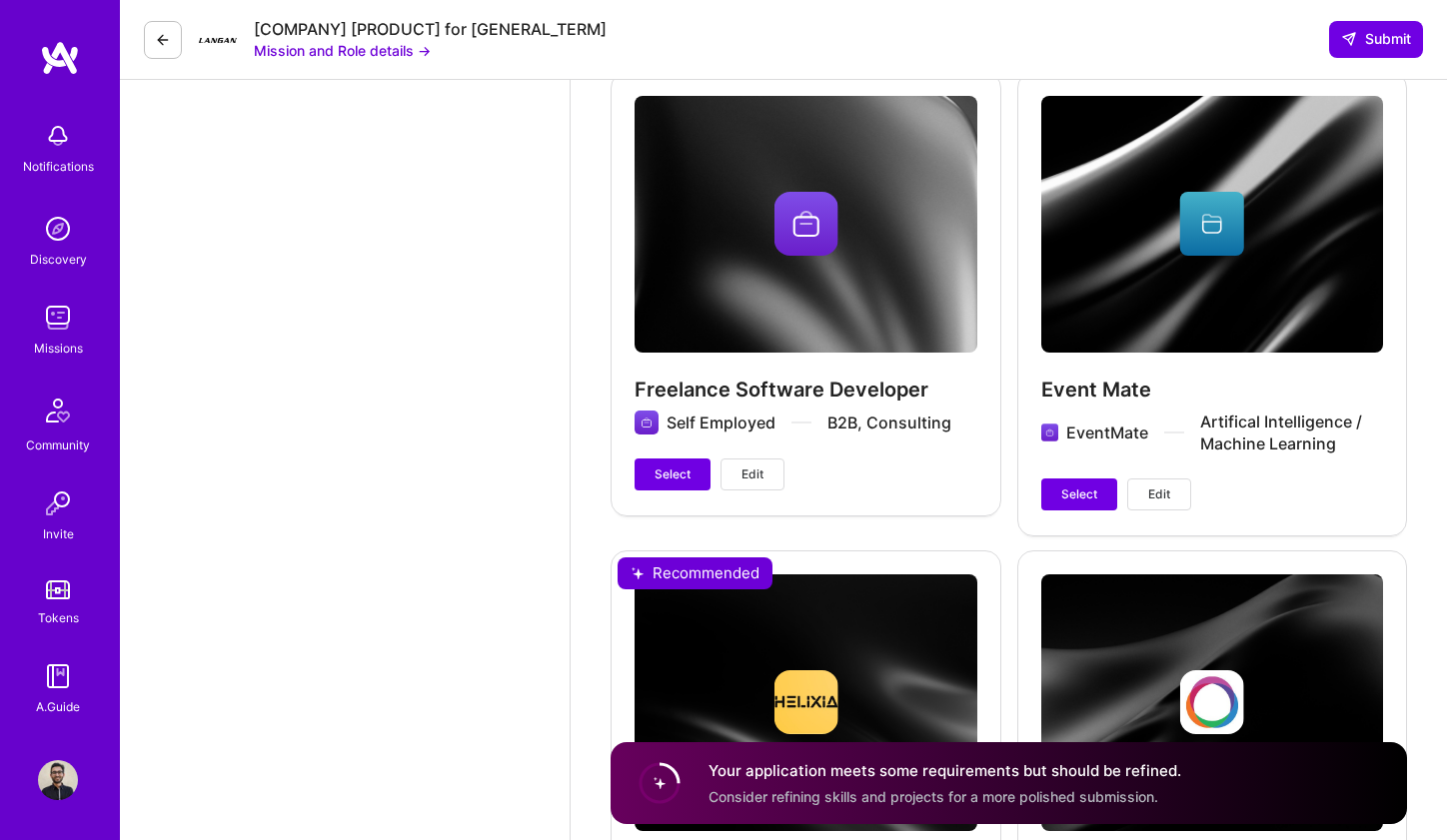 scroll, scrollTop: 4723, scrollLeft: 0, axis: vertical 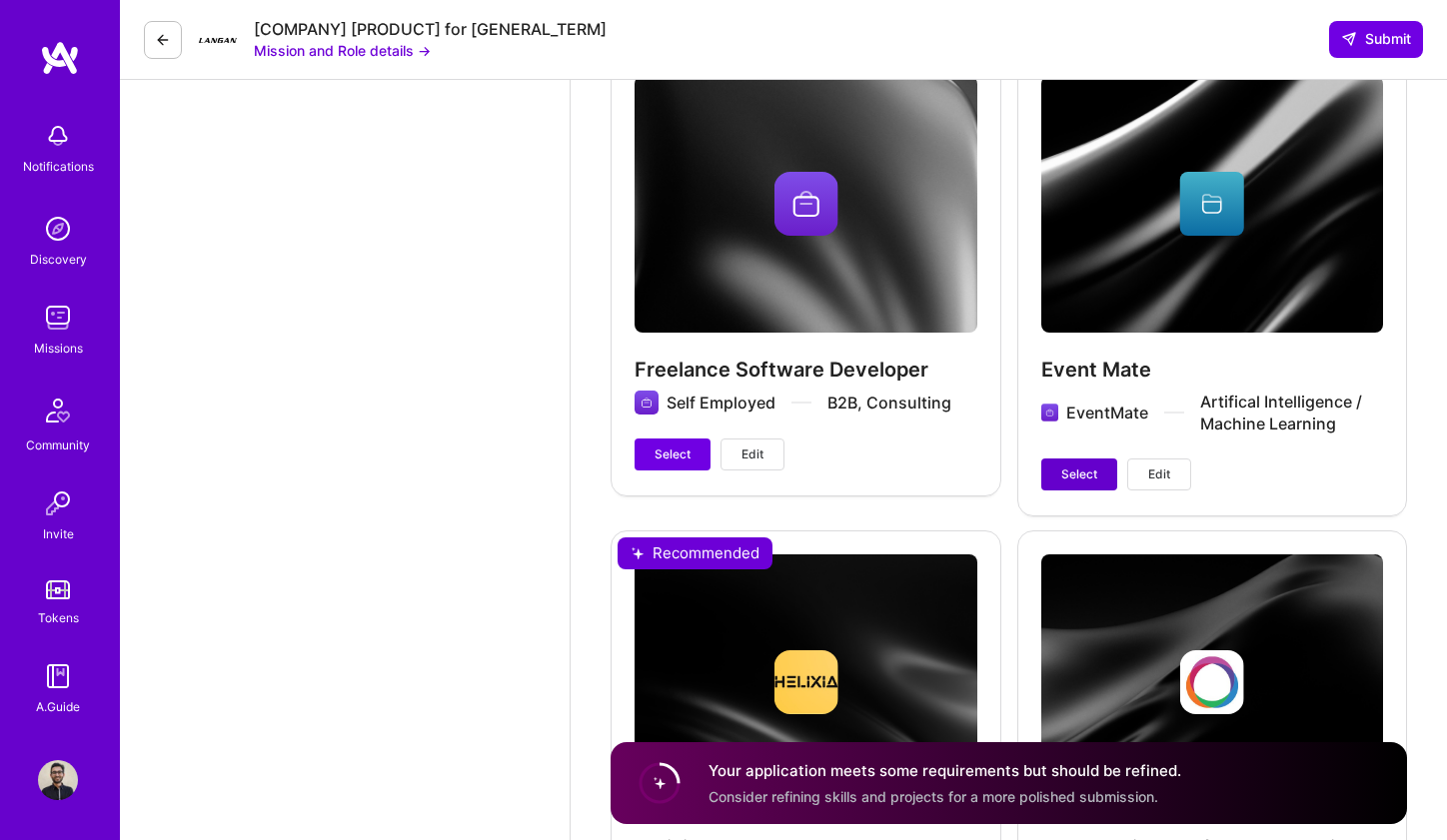 click on "Select" at bounding box center [1079, 474] 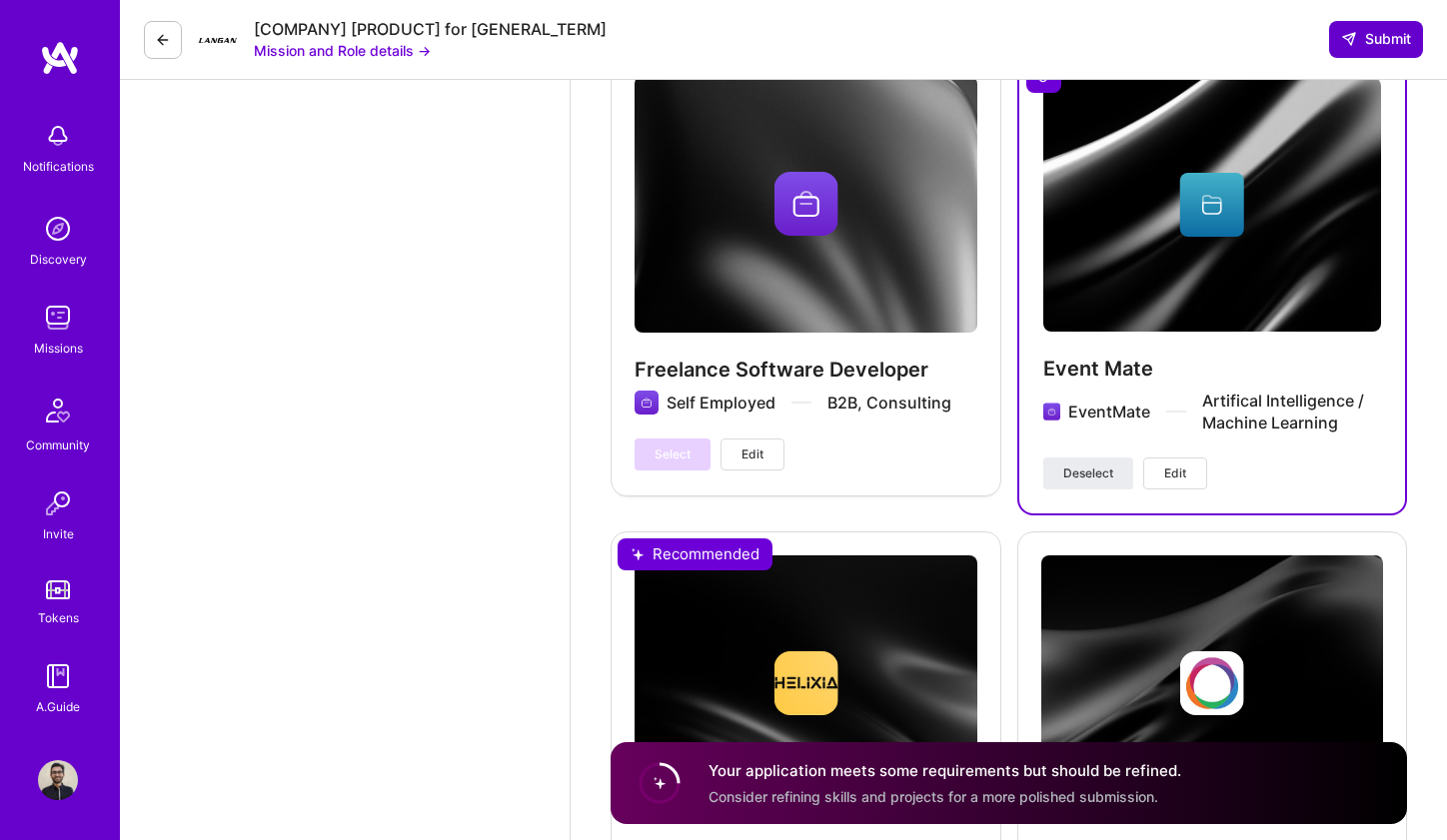 click on "Submit" at bounding box center (1376, 39) 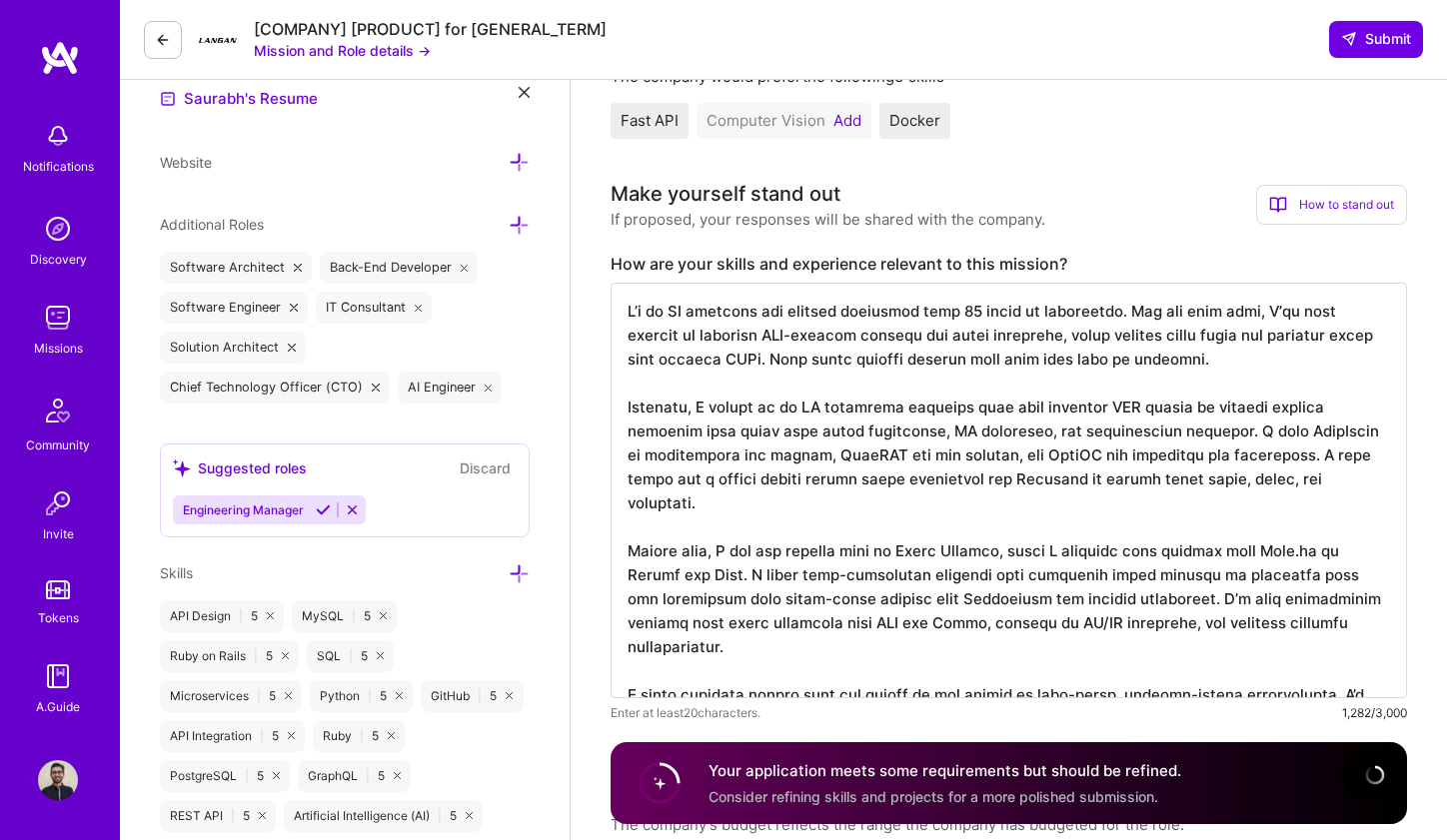 scroll, scrollTop: 403, scrollLeft: 0, axis: vertical 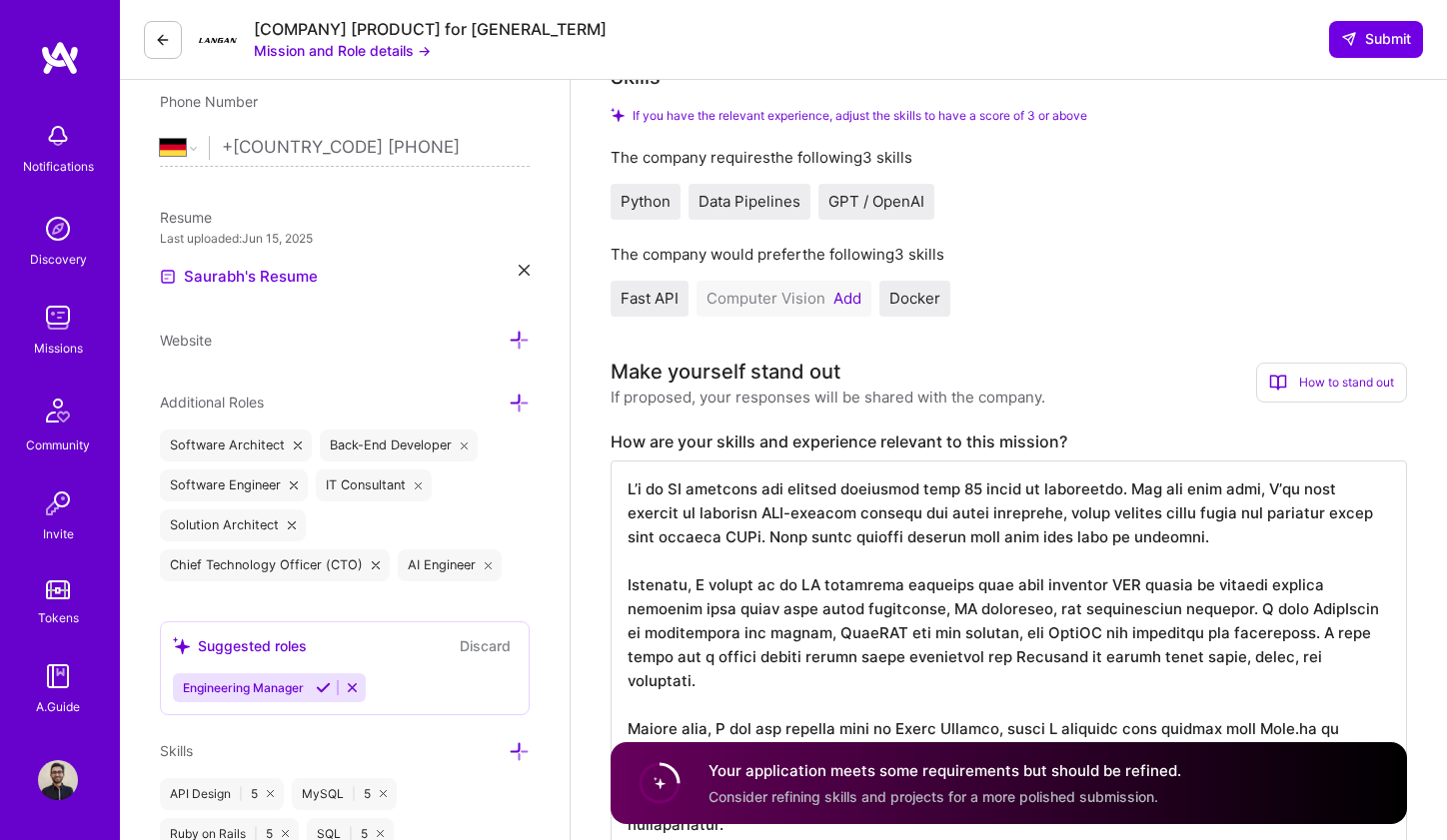 click on "Add" at bounding box center [847, 299] 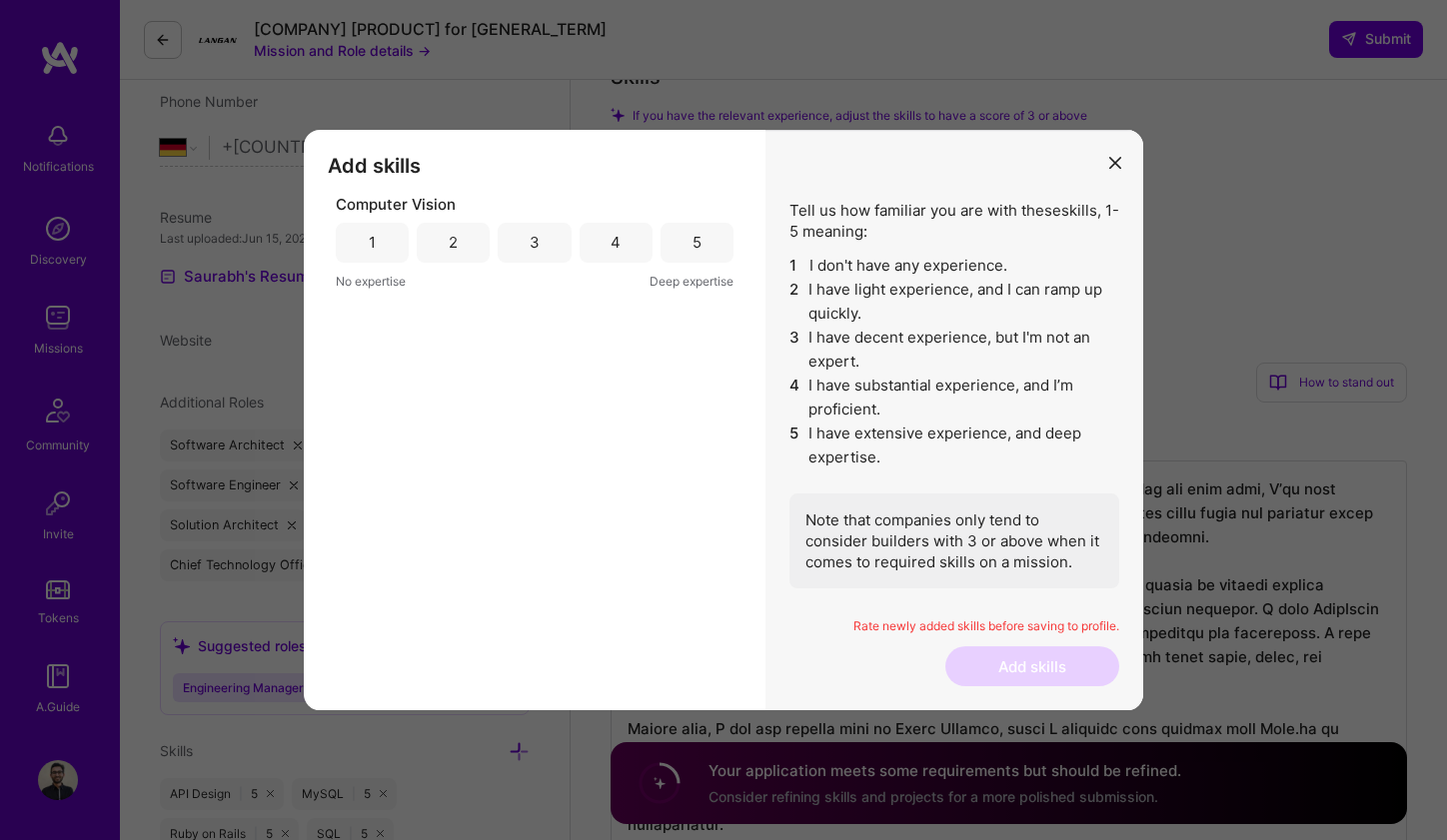 click on "1" at bounding box center (372, 243) 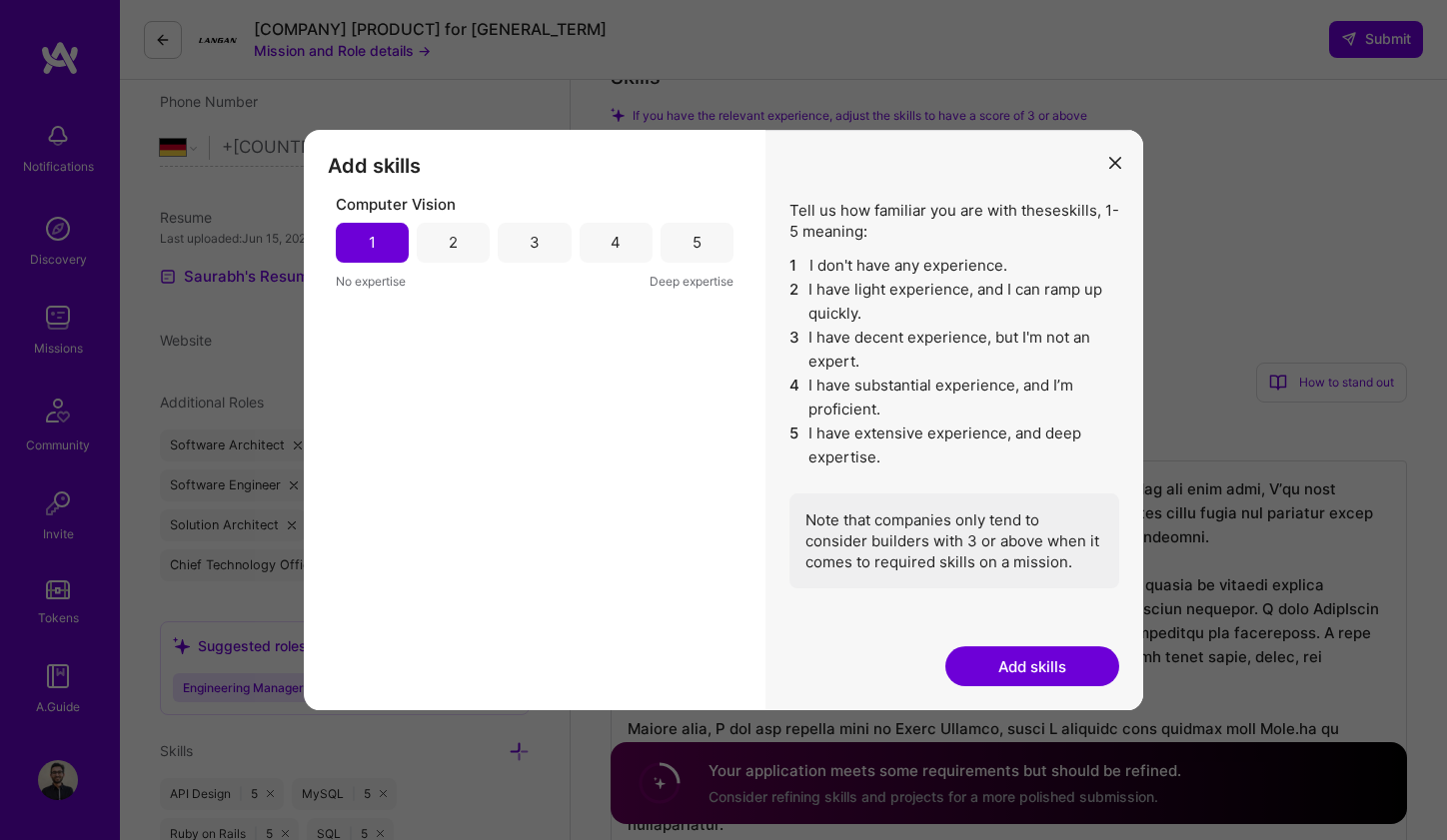 click on "Add skills" at bounding box center [1032, 666] 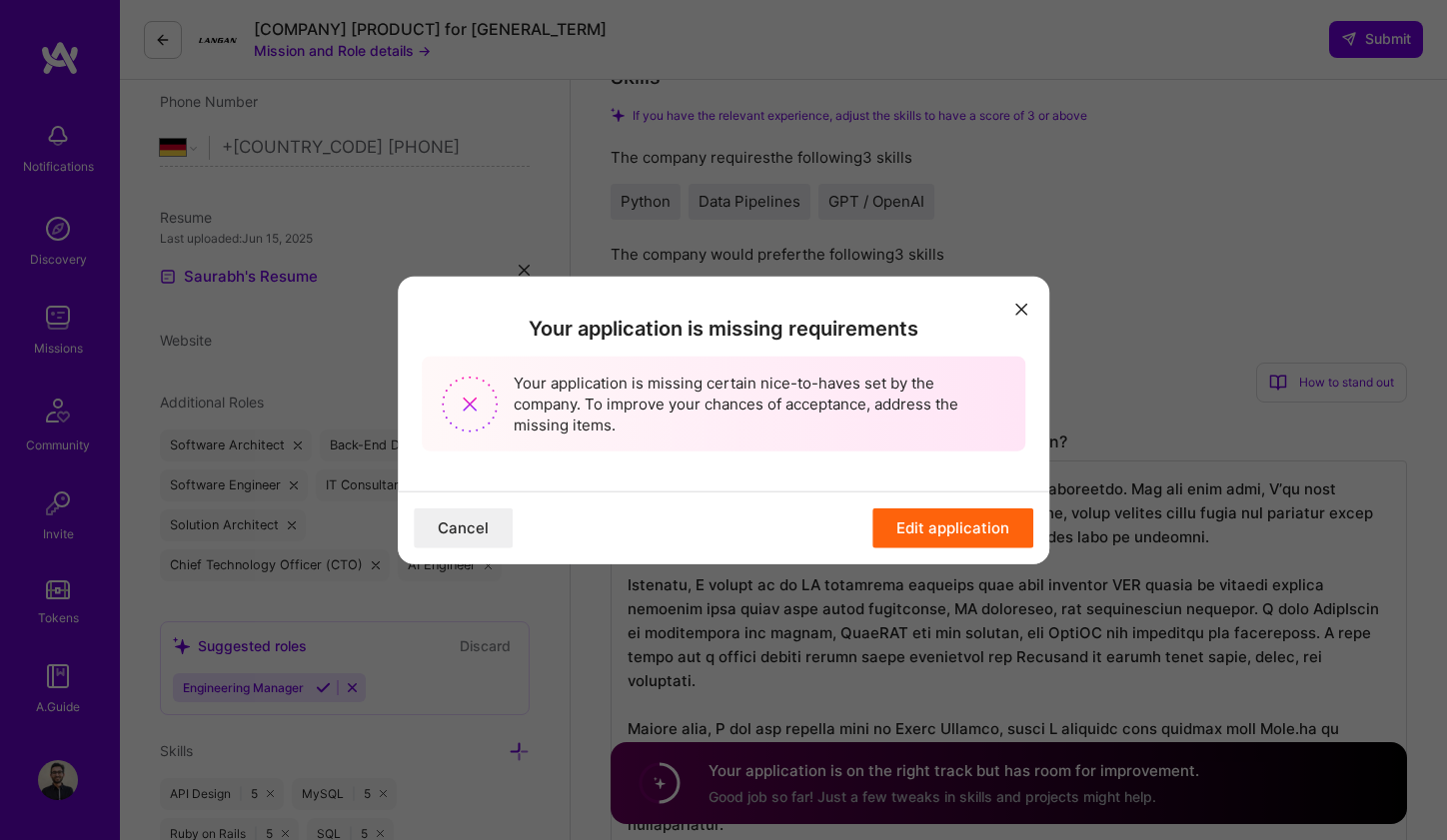 click on "Cancel" at bounding box center [463, 528] 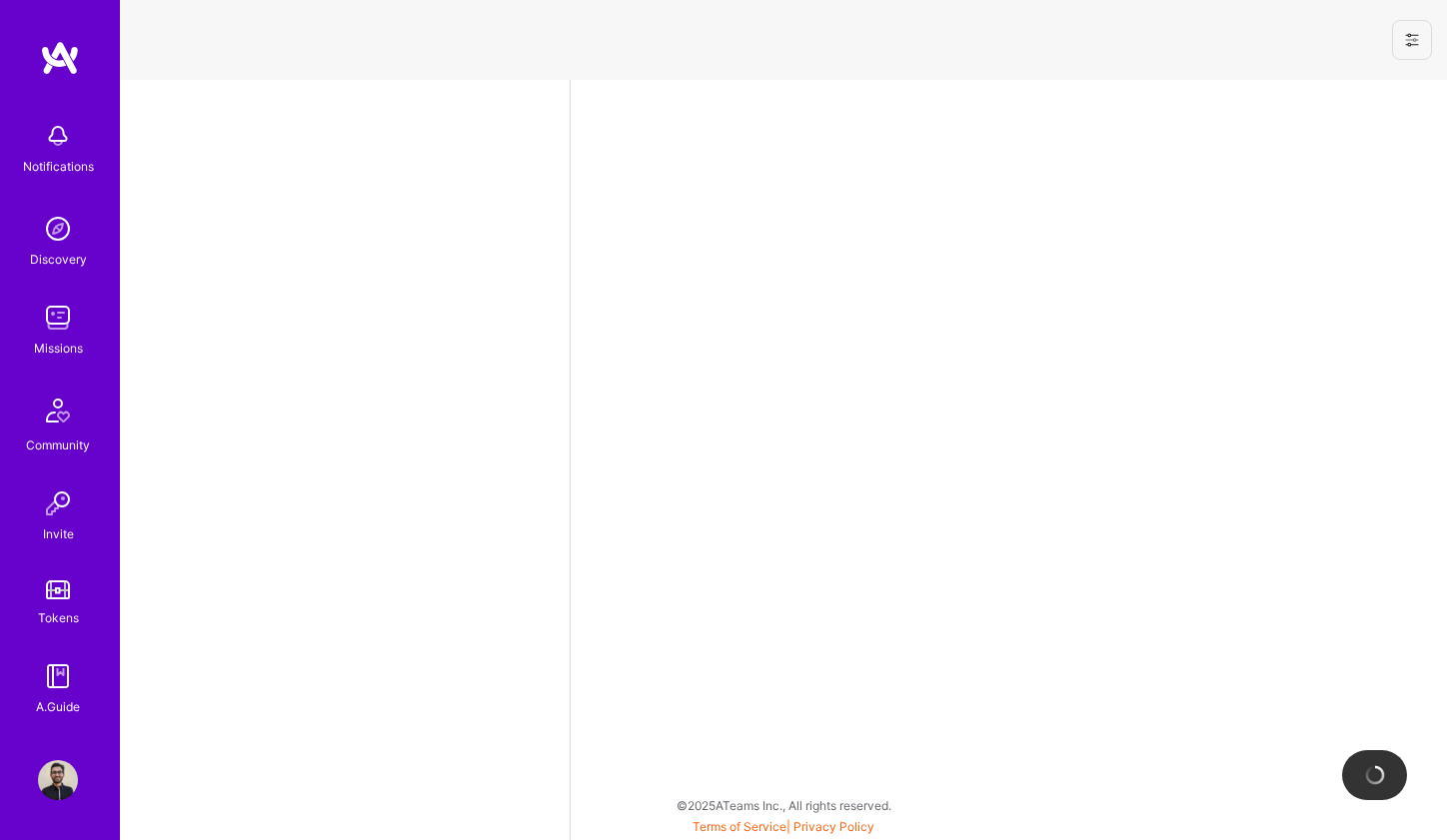 scroll, scrollTop: 0, scrollLeft: 0, axis: both 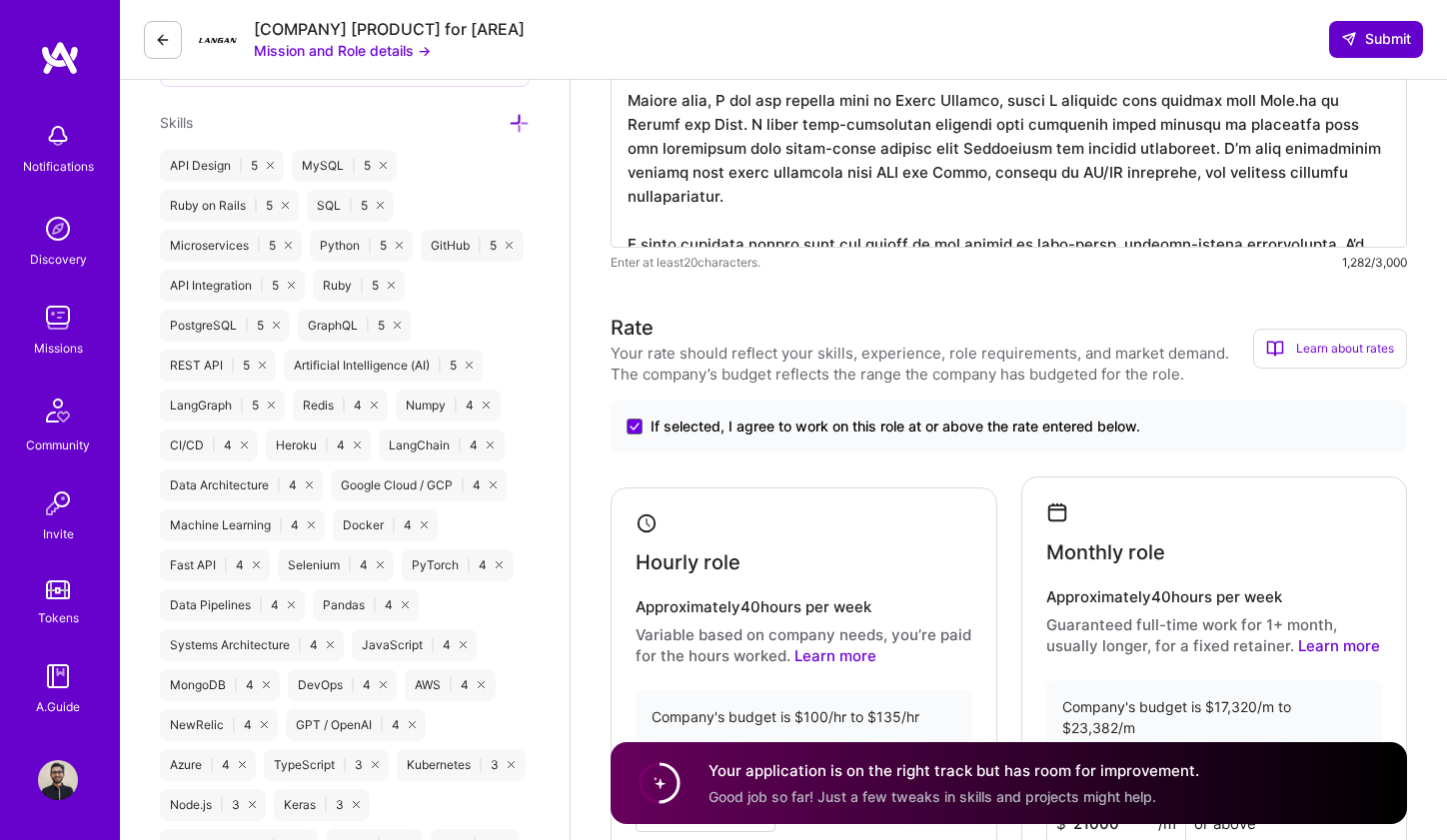 click on "Submit" at bounding box center (1376, 39) 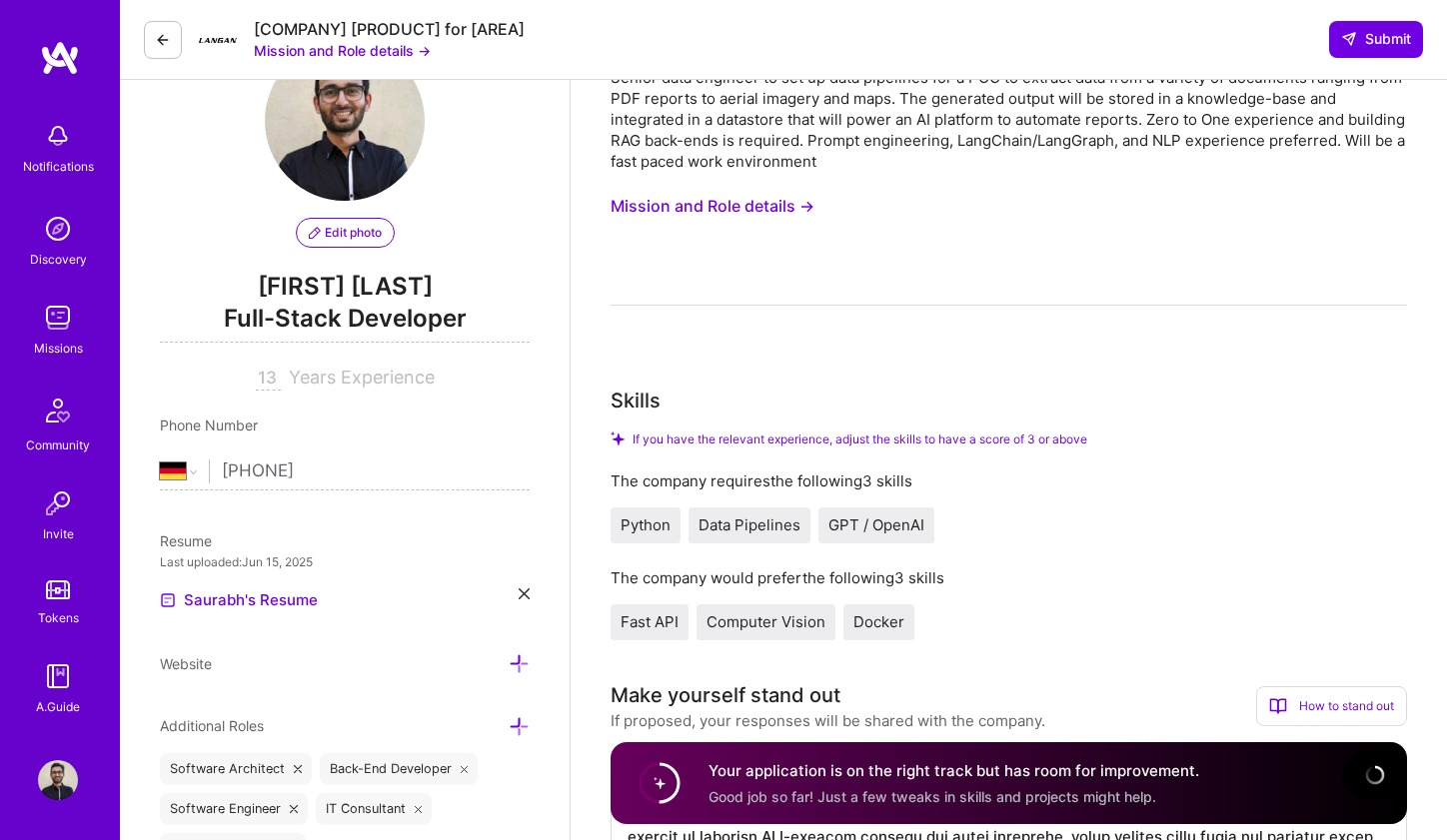 scroll, scrollTop: 72, scrollLeft: 0, axis: vertical 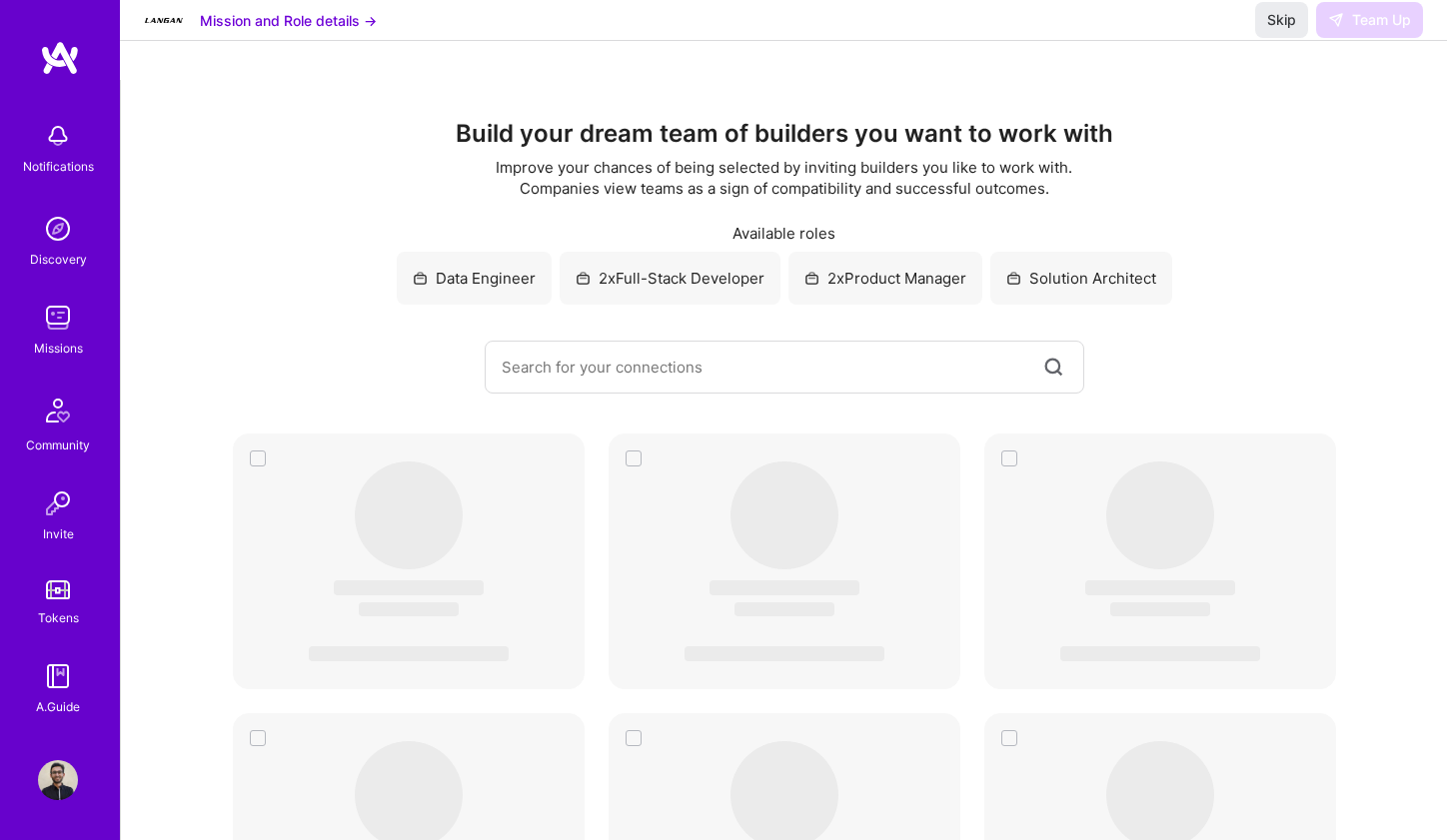 click at bounding box center [58, 318] 